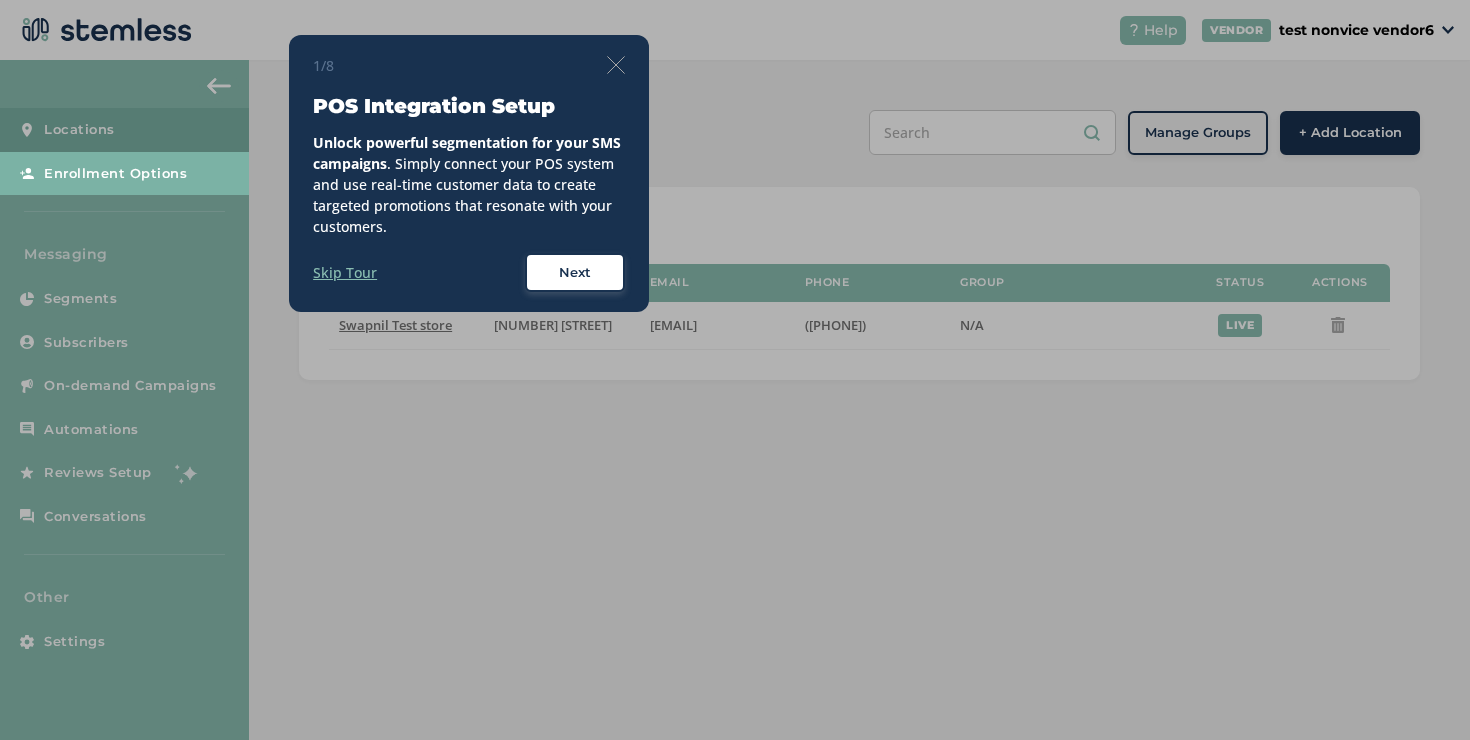 click at bounding box center [616, 65] 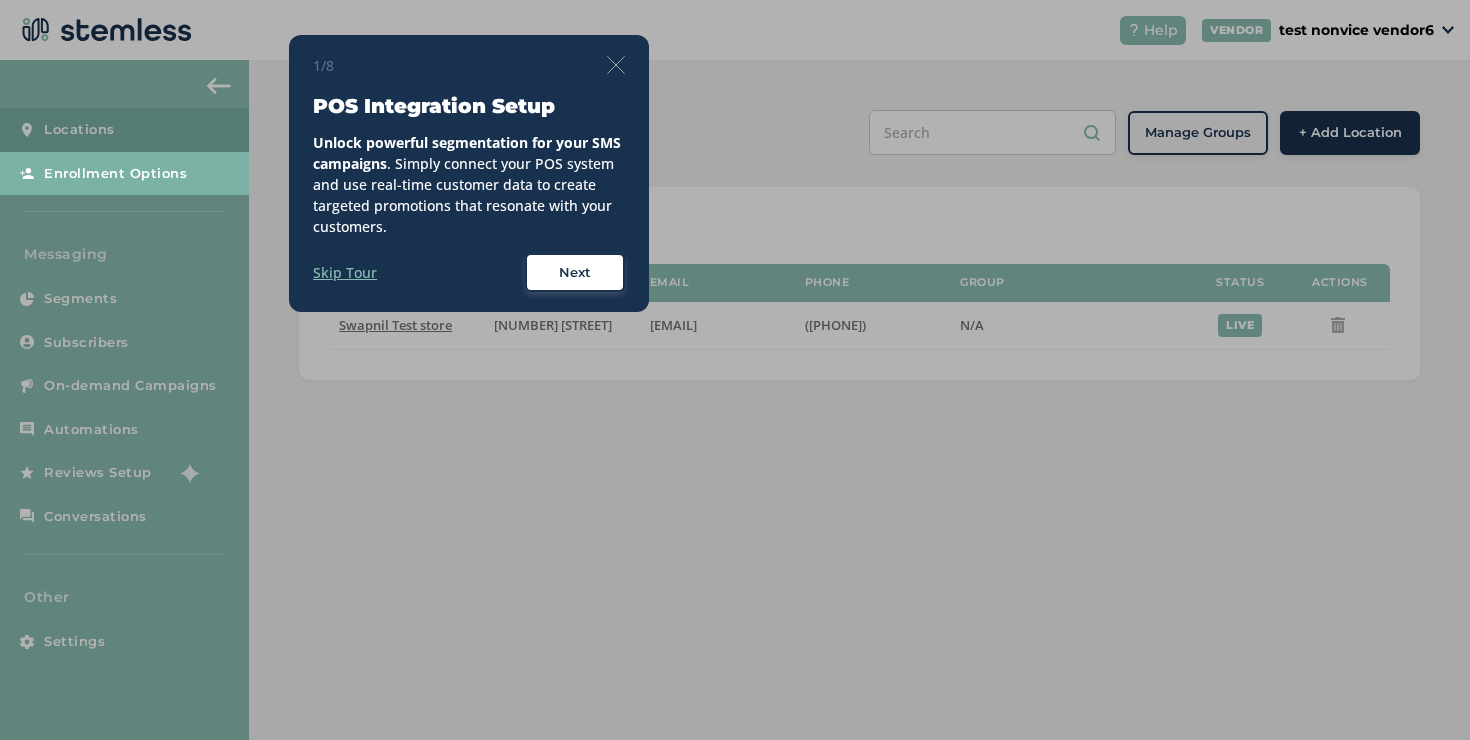 scroll, scrollTop: 0, scrollLeft: 0, axis: both 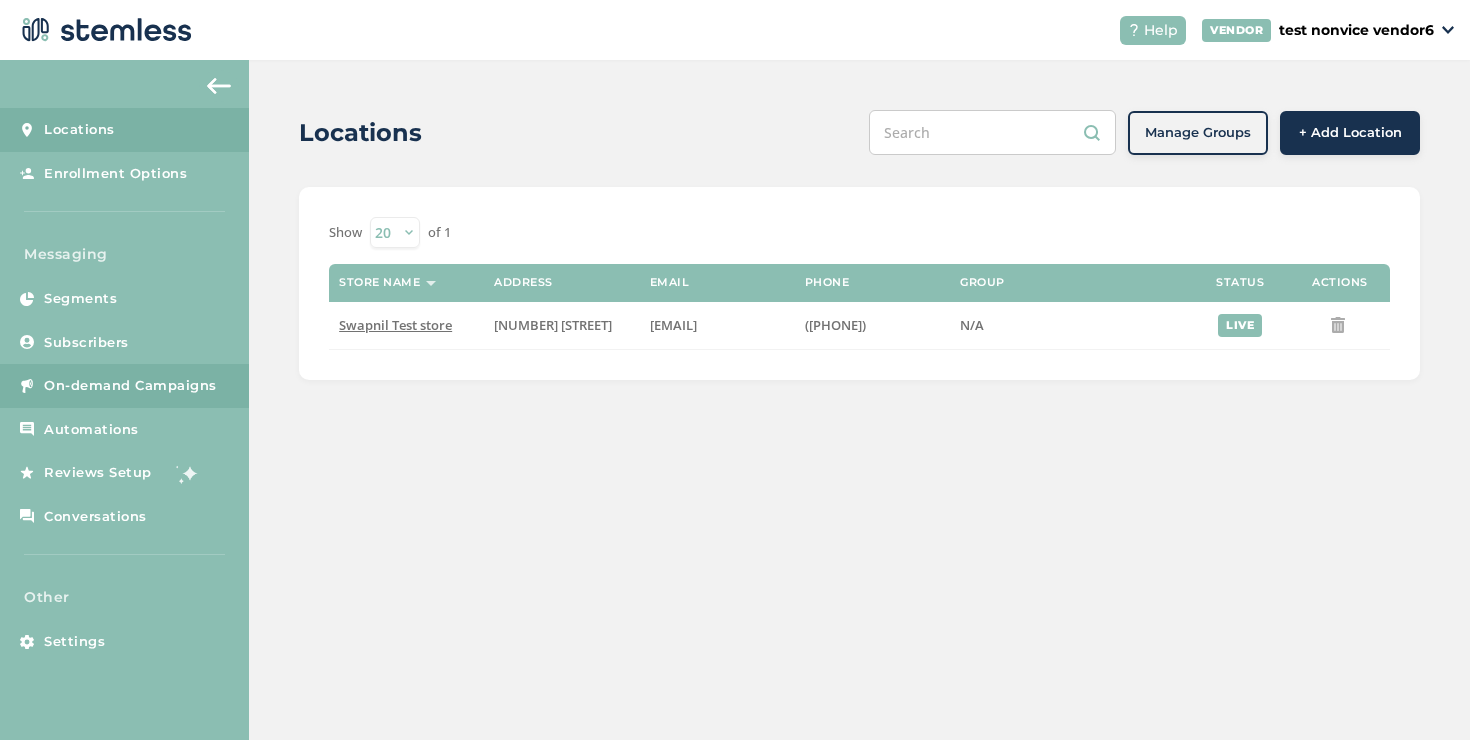 click on "On-demand Campaigns" at bounding box center [130, 386] 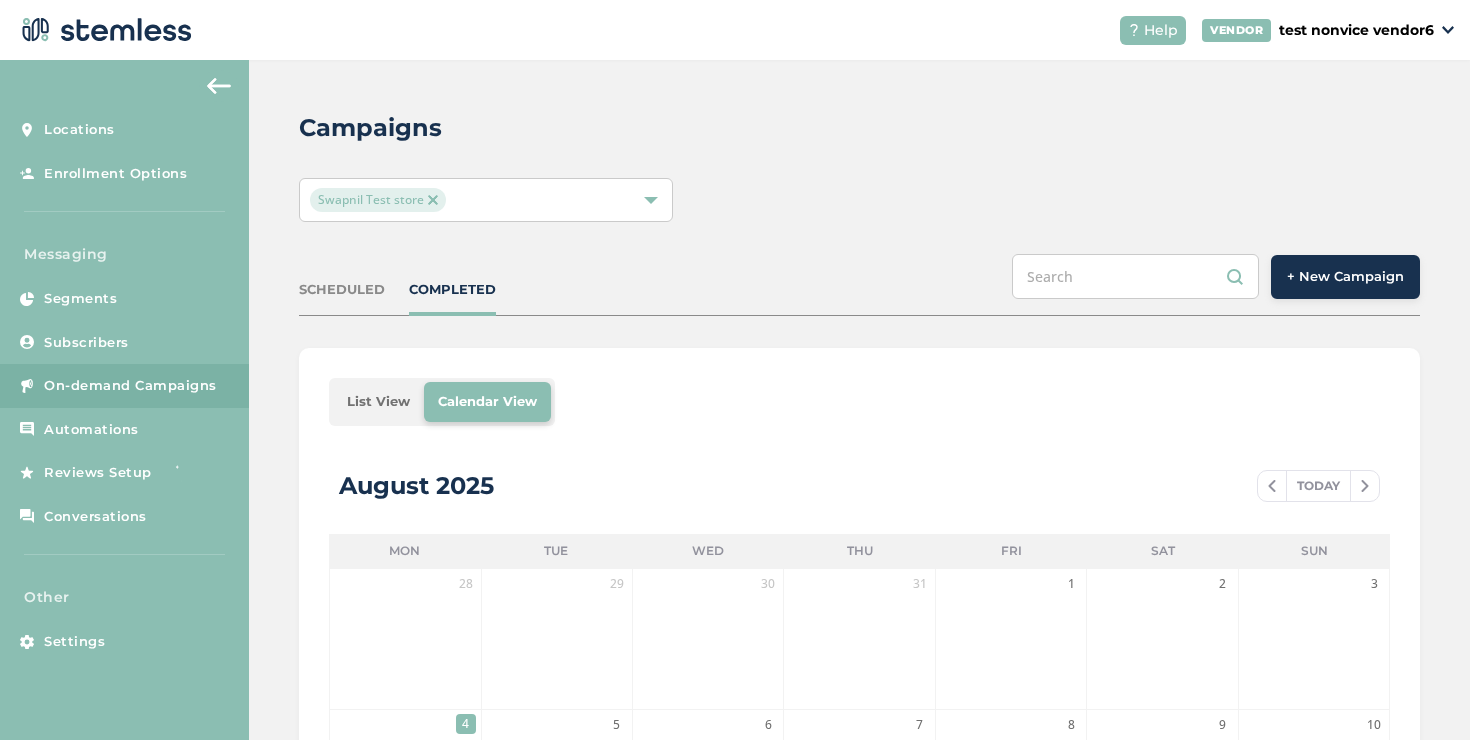 click on "+ New Campaign" at bounding box center [1345, 277] 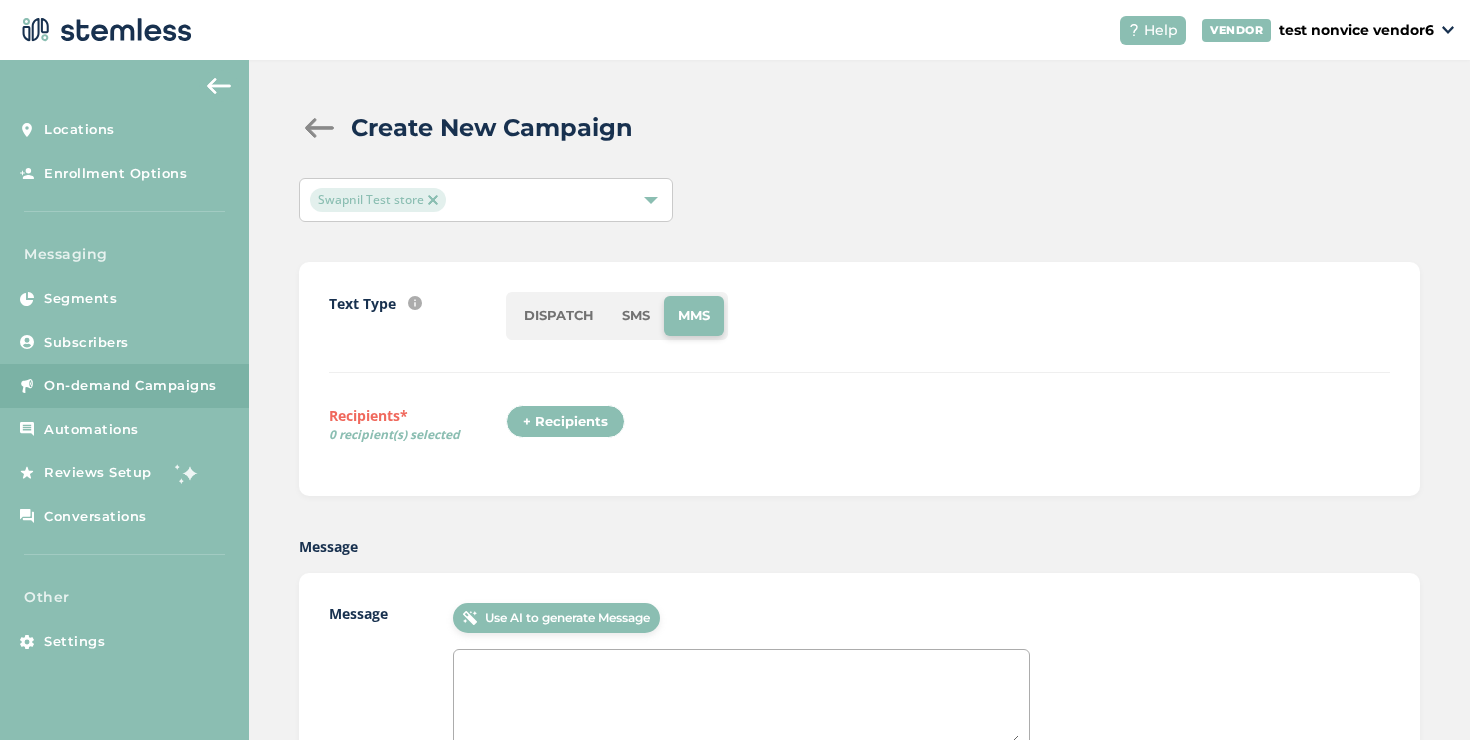 click on "DISPATCH" at bounding box center [559, 316] 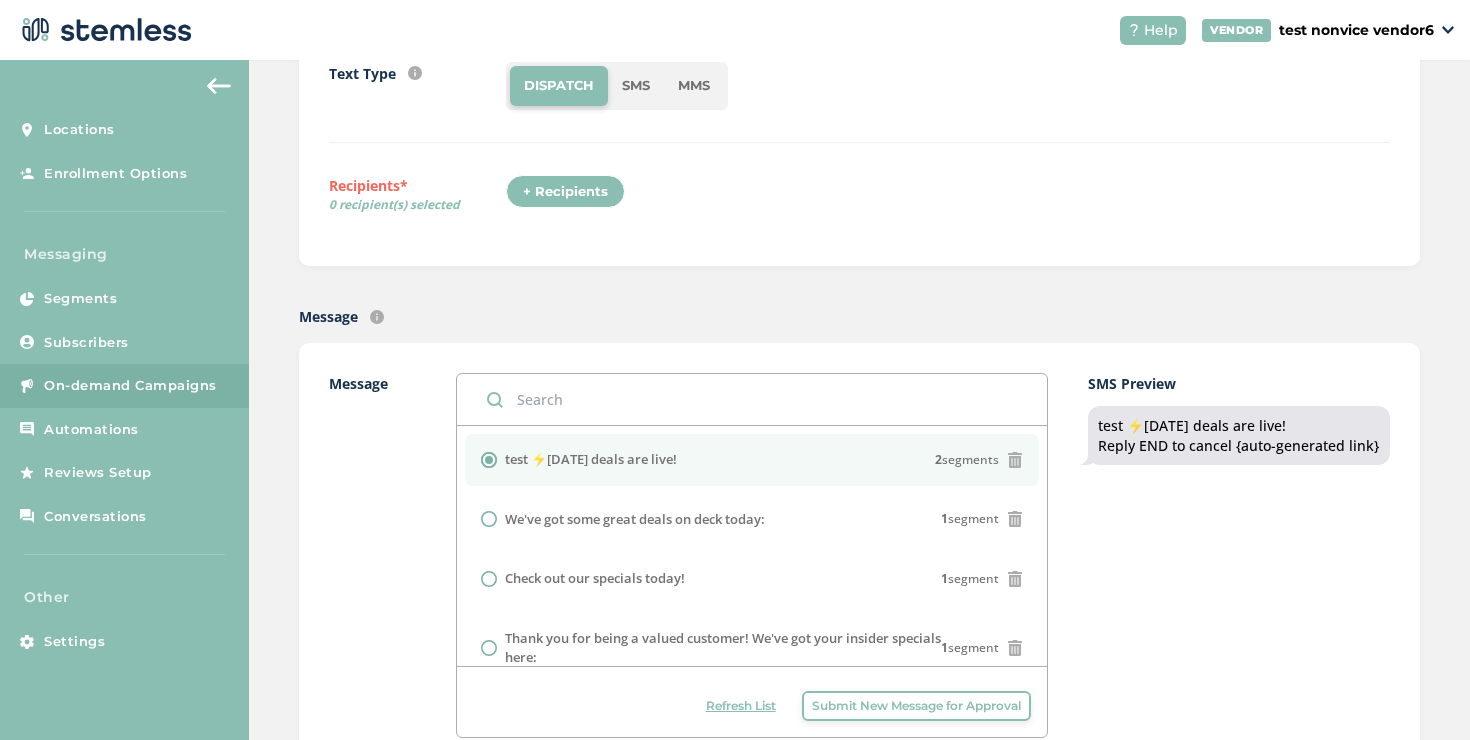 scroll, scrollTop: 235, scrollLeft: 0, axis: vertical 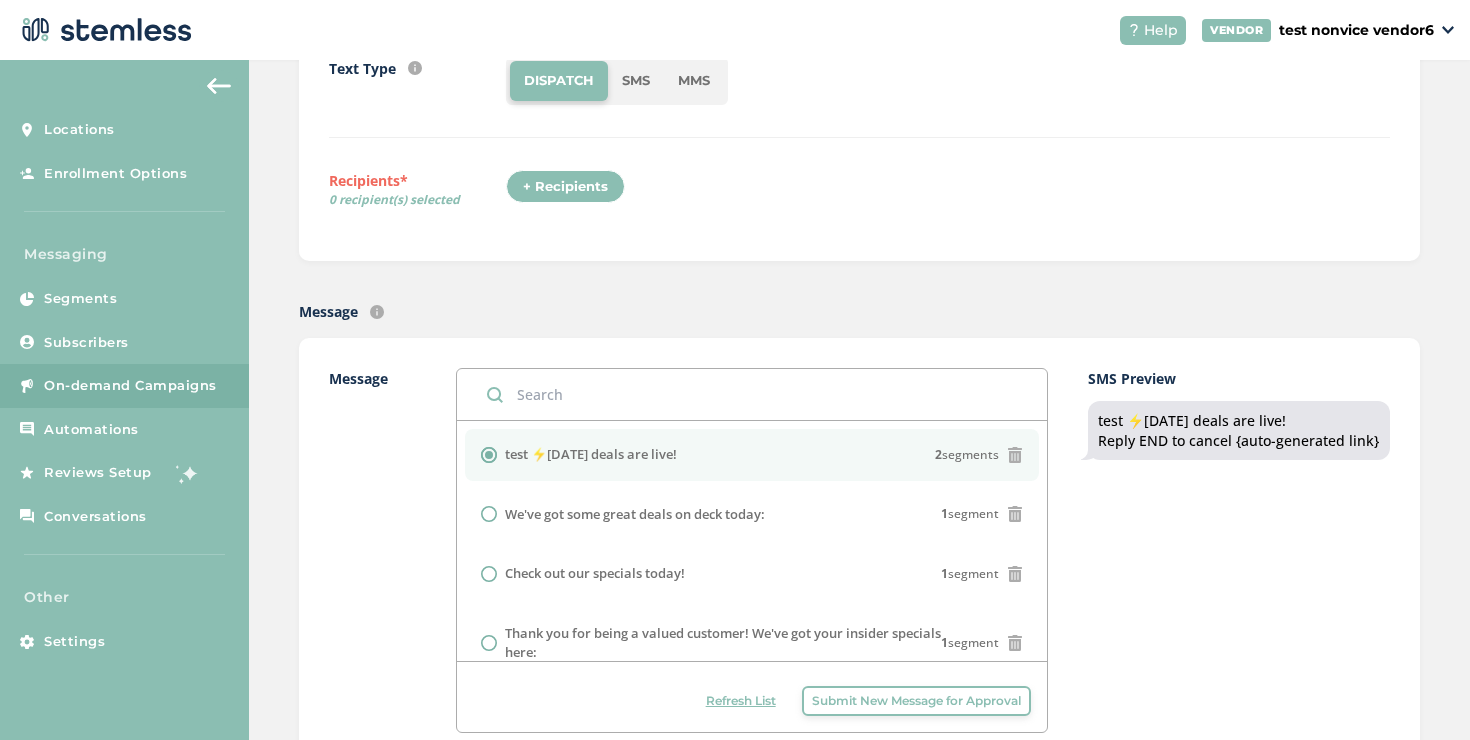 click on "test ⚡Friday the 13th deals are live!" at bounding box center (591, 455) 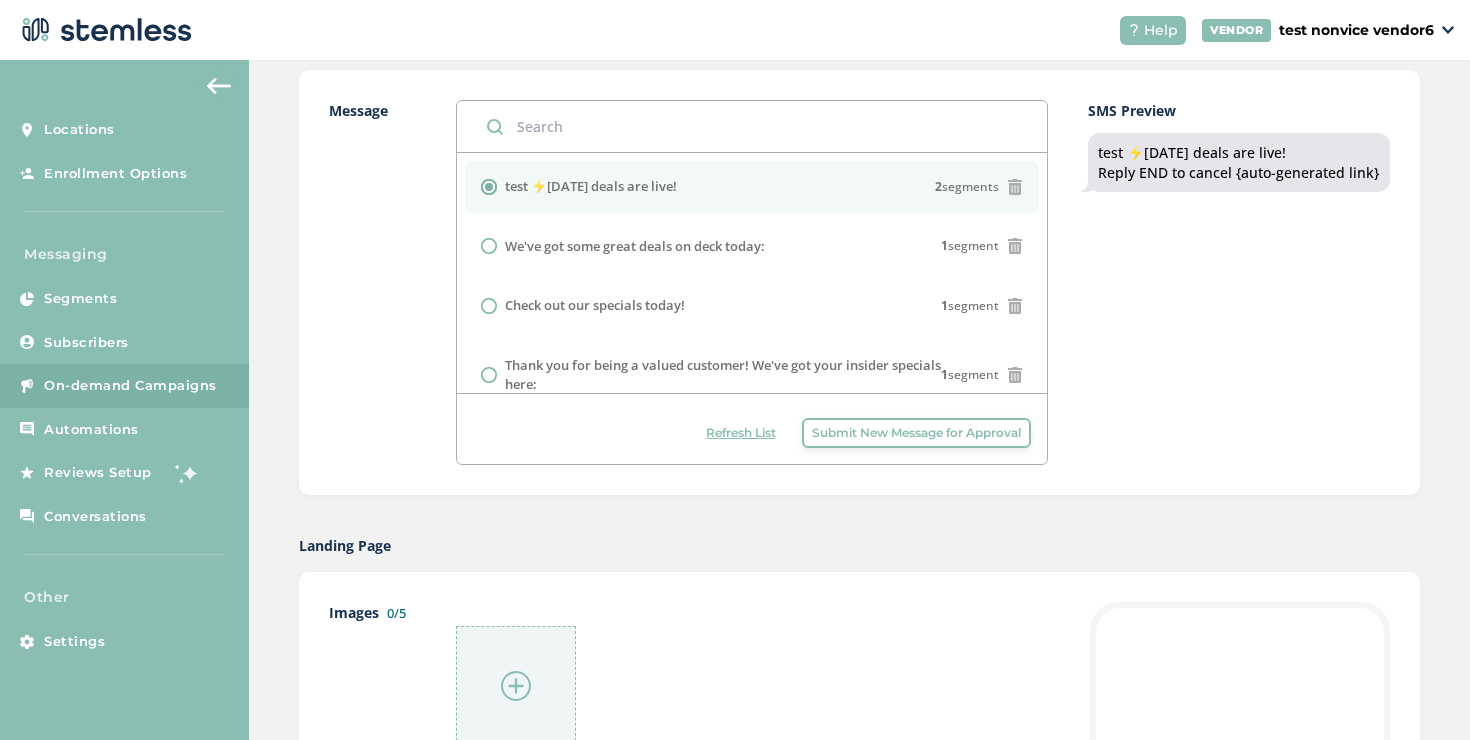 scroll, scrollTop: 978, scrollLeft: 0, axis: vertical 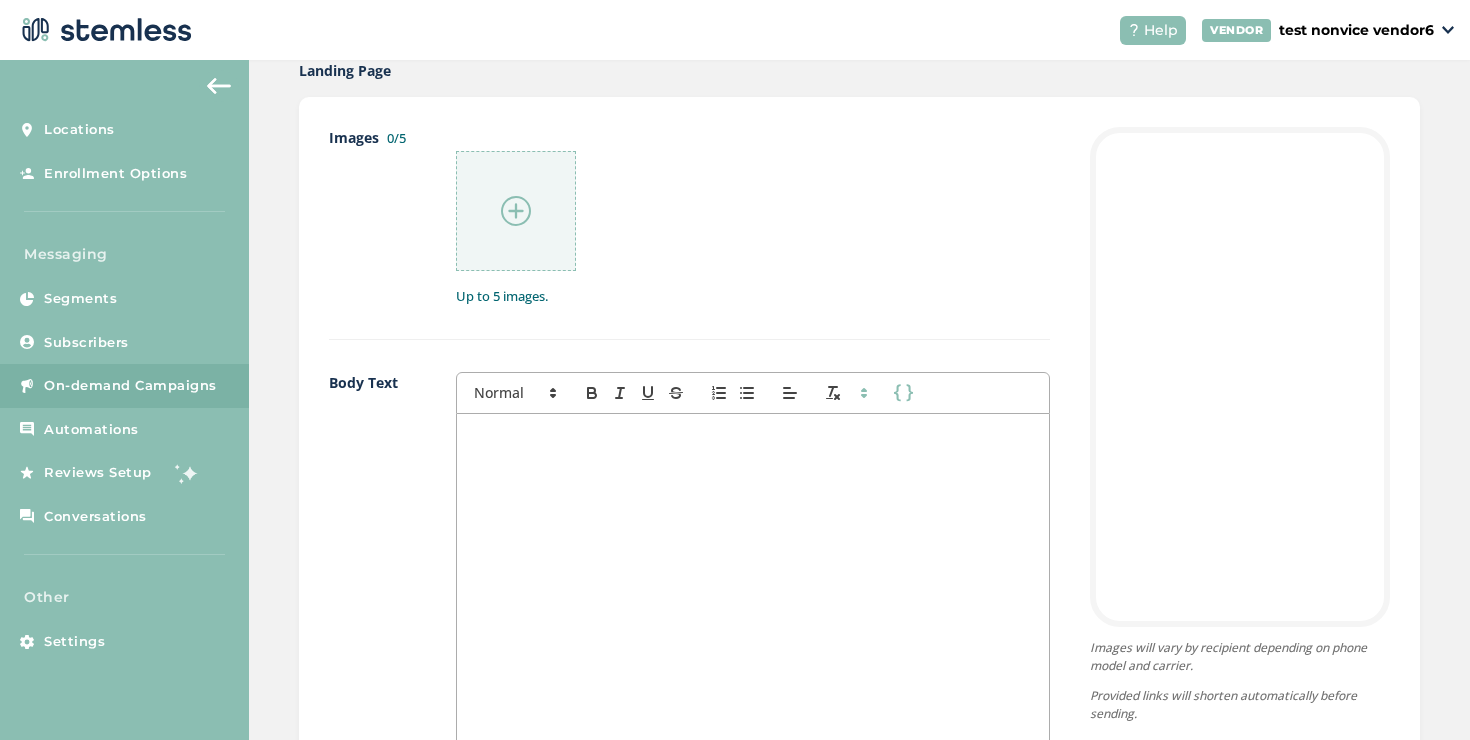 click at bounding box center (753, 613) 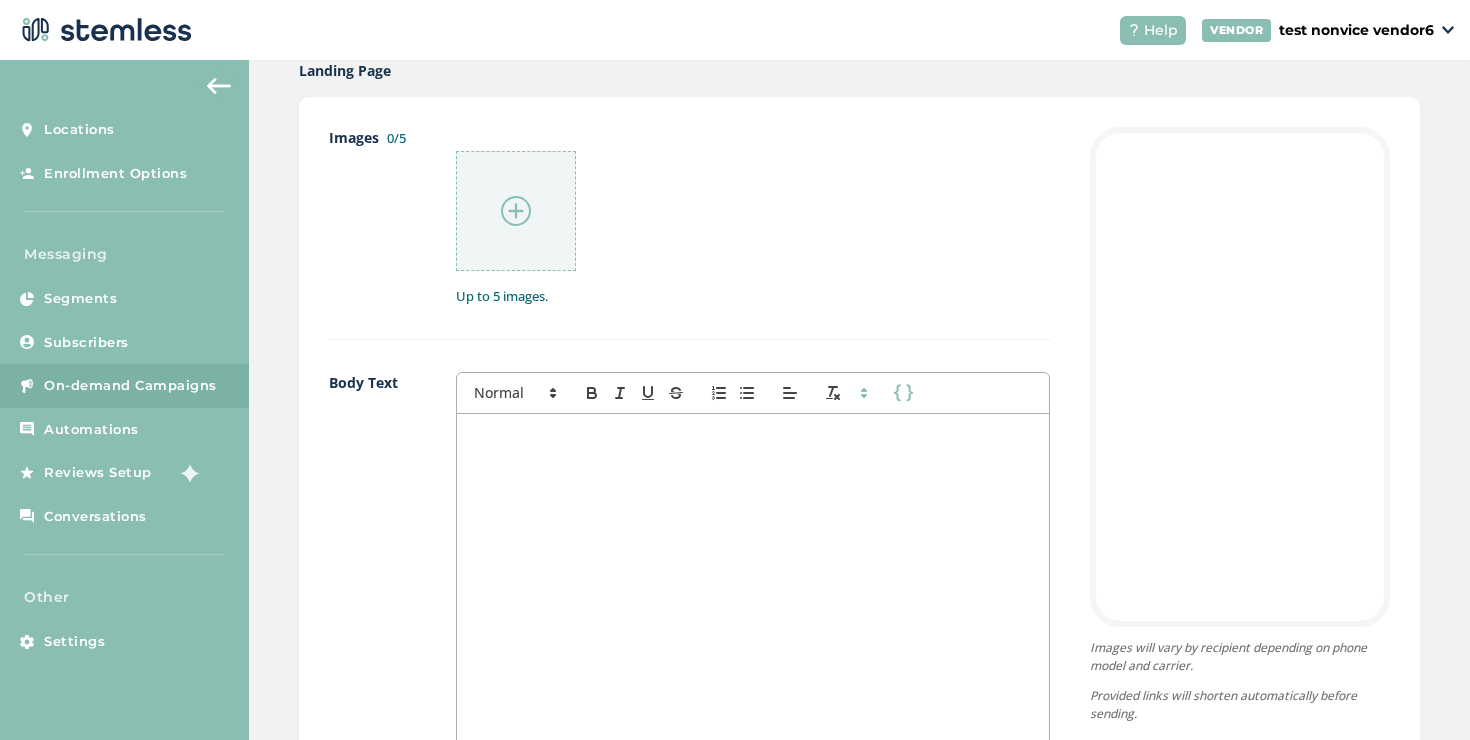 type 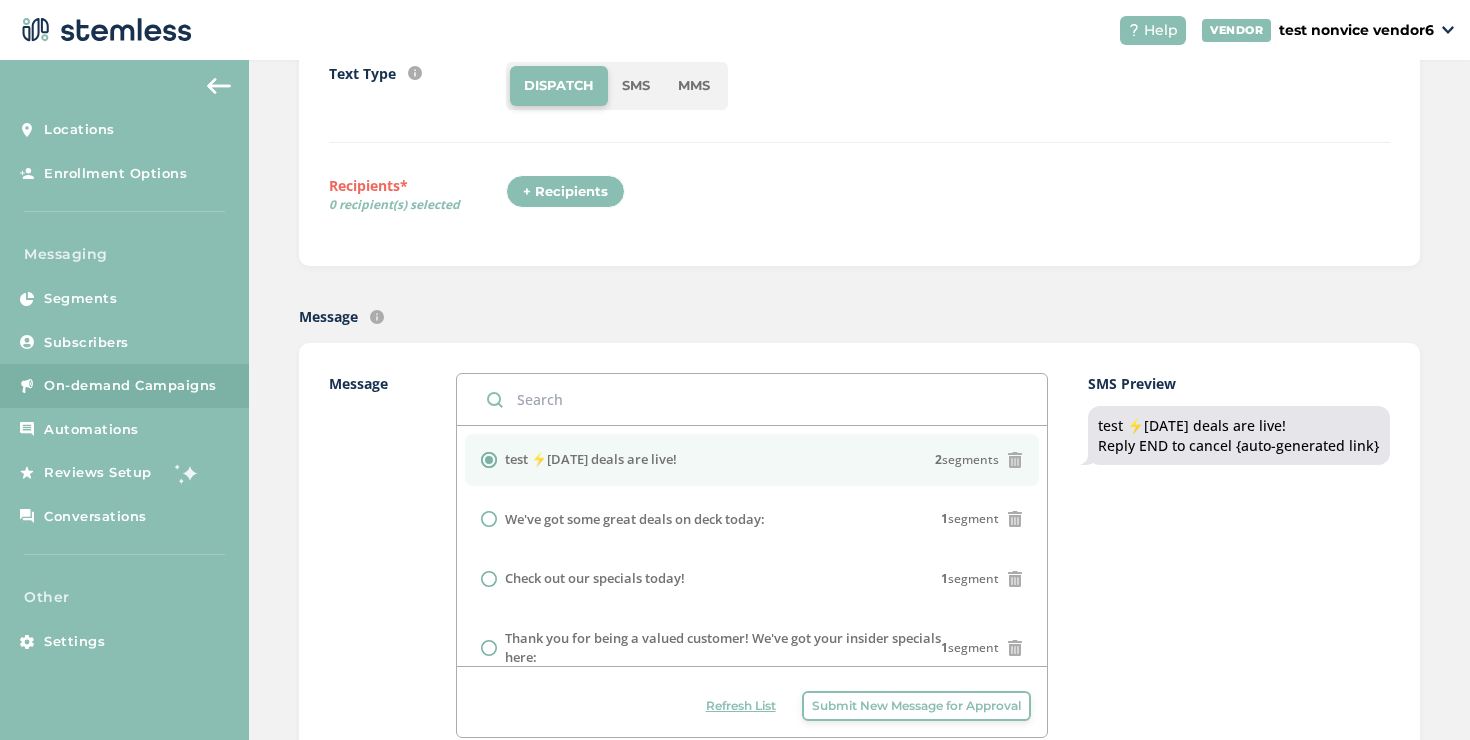 scroll, scrollTop: 223, scrollLeft: 0, axis: vertical 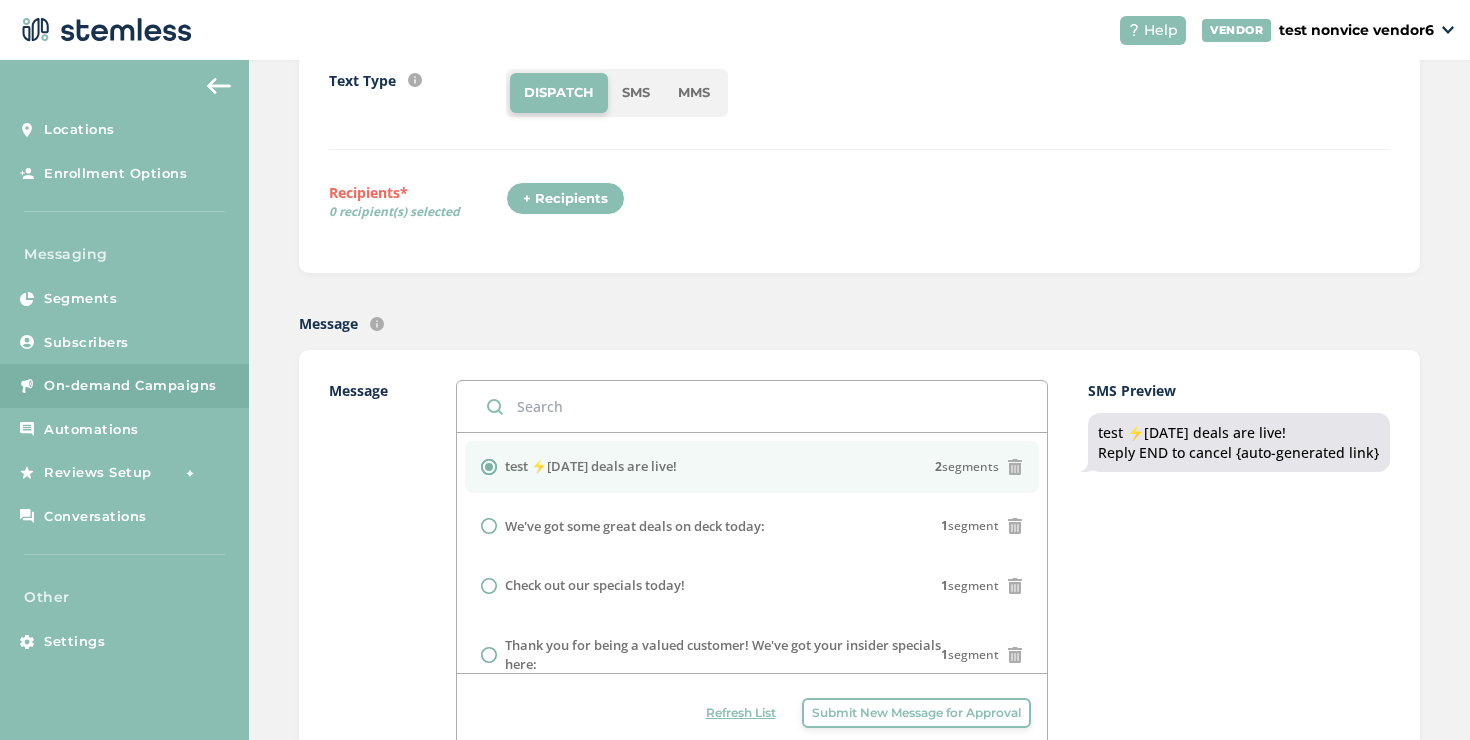 click on "+ Recipients" at bounding box center [565, 199] 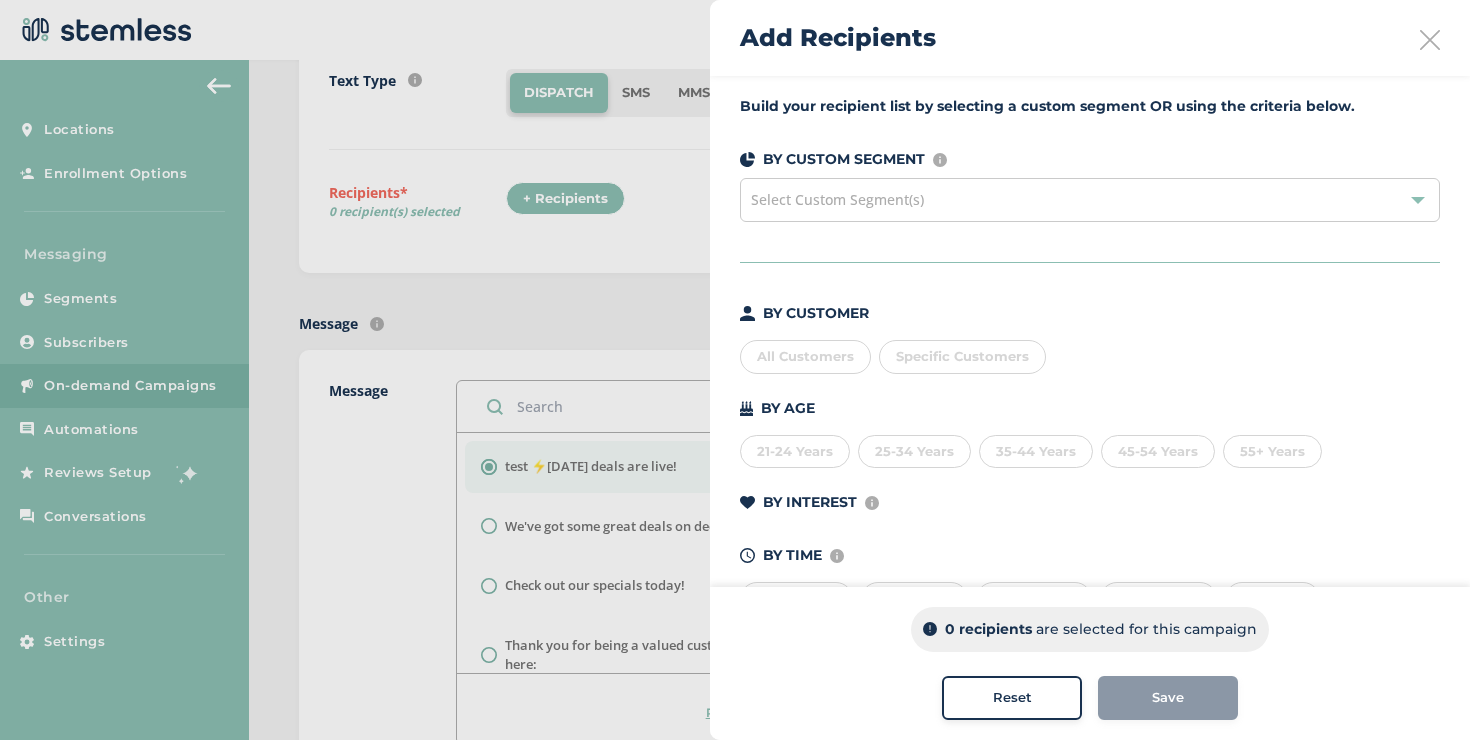 click on "Specific Customers" at bounding box center [962, 357] 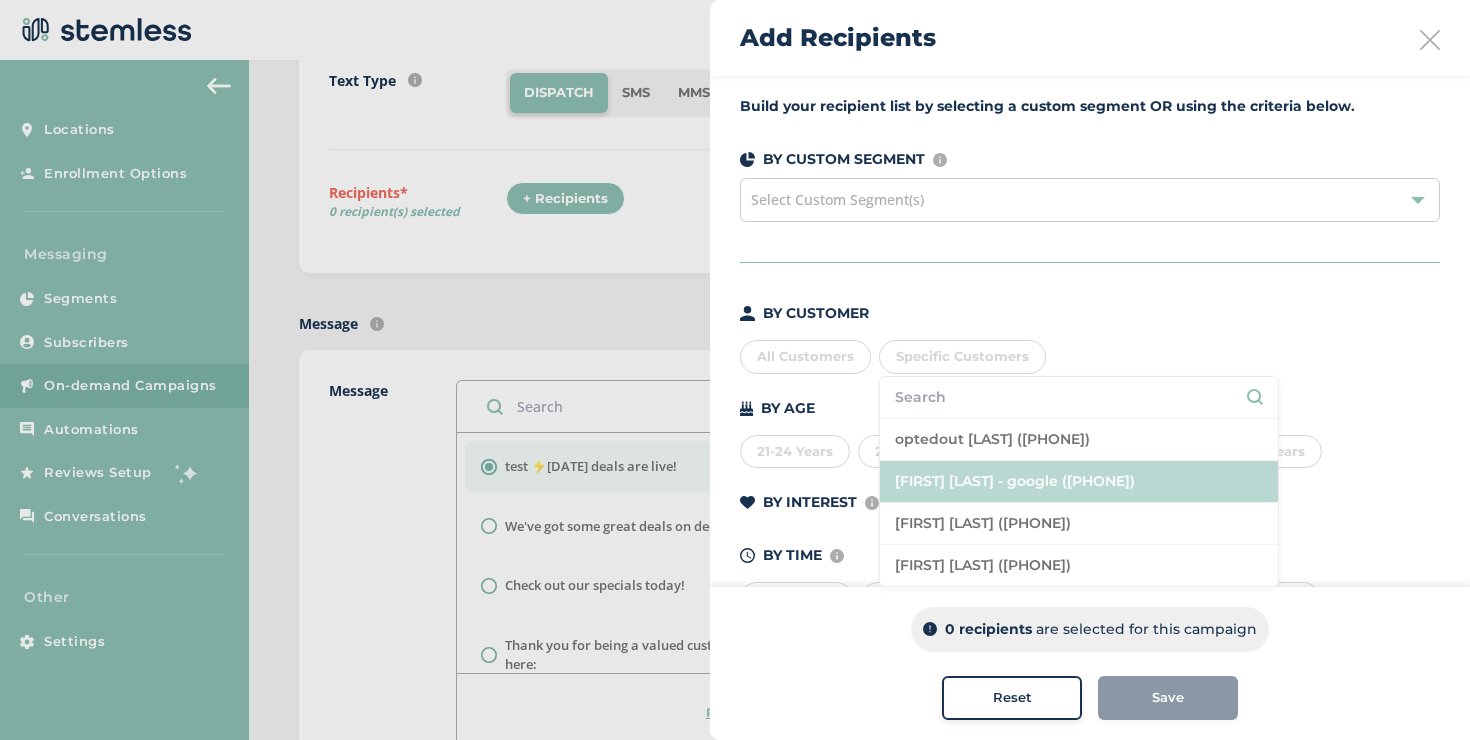 click on "[FIRST] [LAST] - google ([PHONE])" at bounding box center (1079, 482) 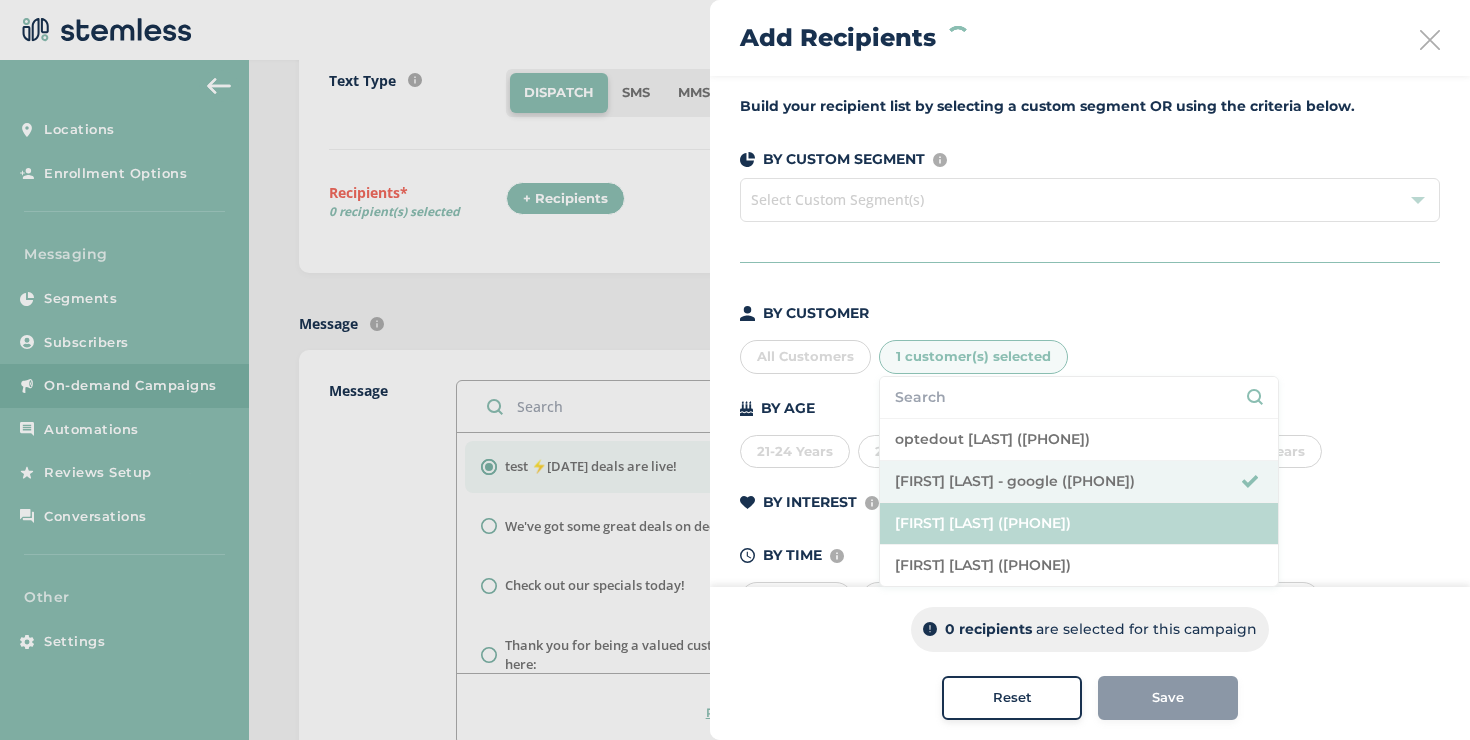 click on "[FIRST] [LAST] ([PHONE])" at bounding box center (1079, 524) 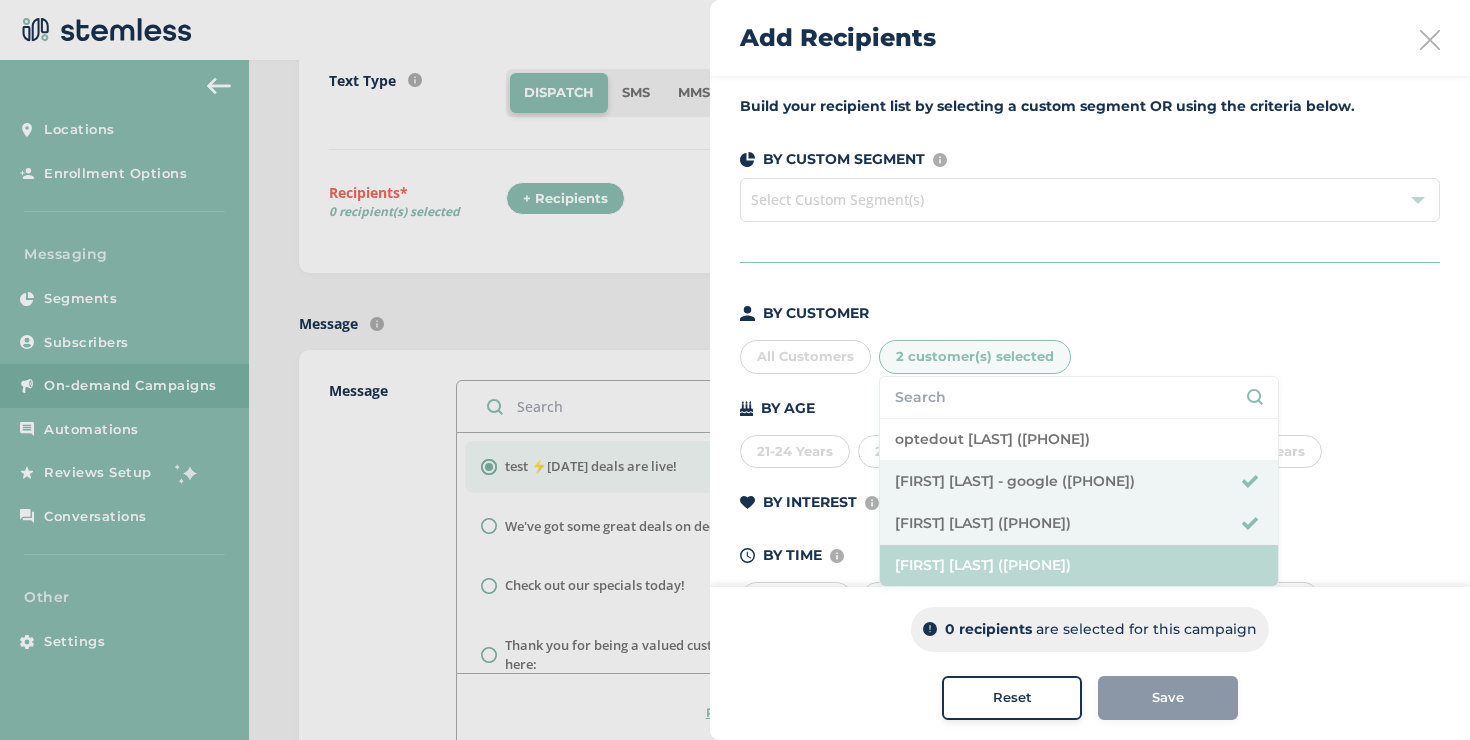 click on "[FIRST] [LAST] ([PHONE])" at bounding box center [1079, 565] 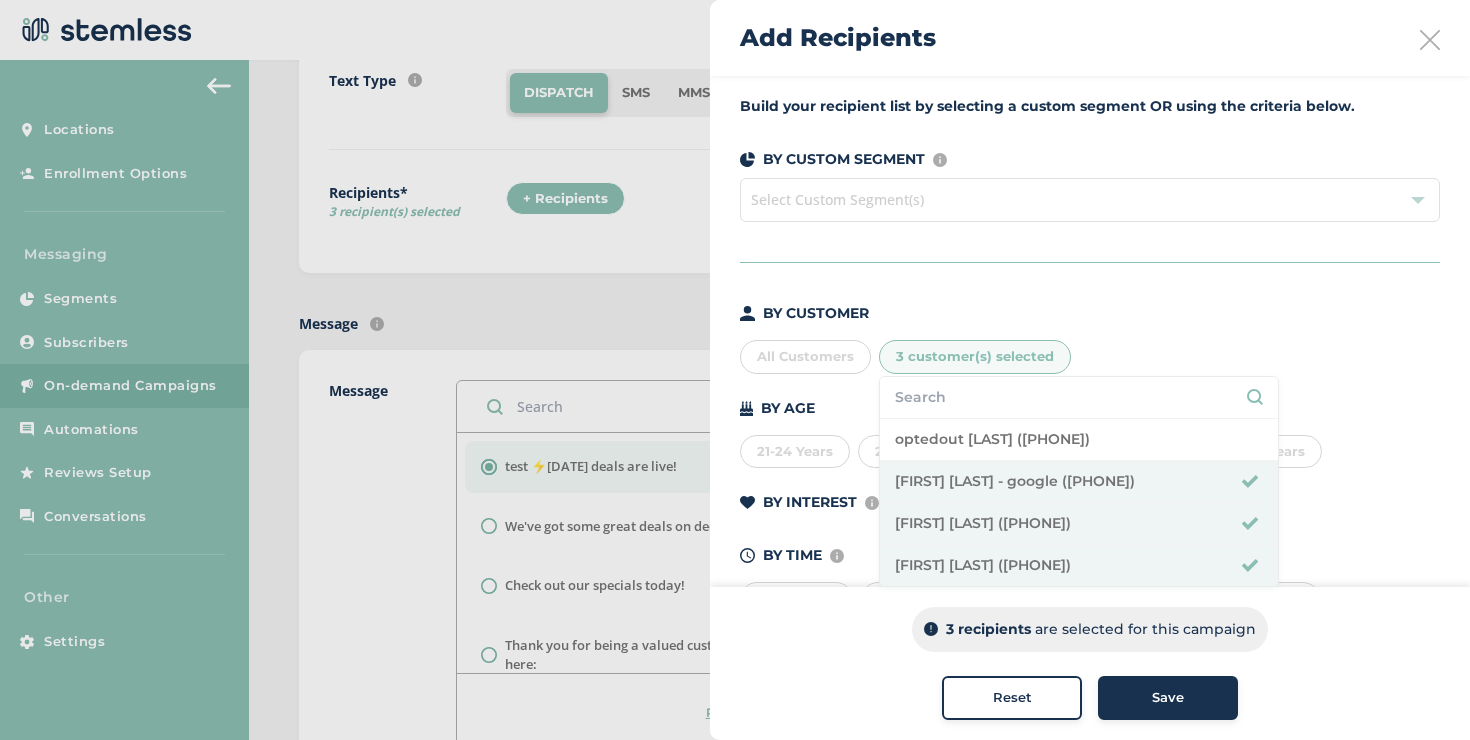 click on "Save" at bounding box center (1168, 698) 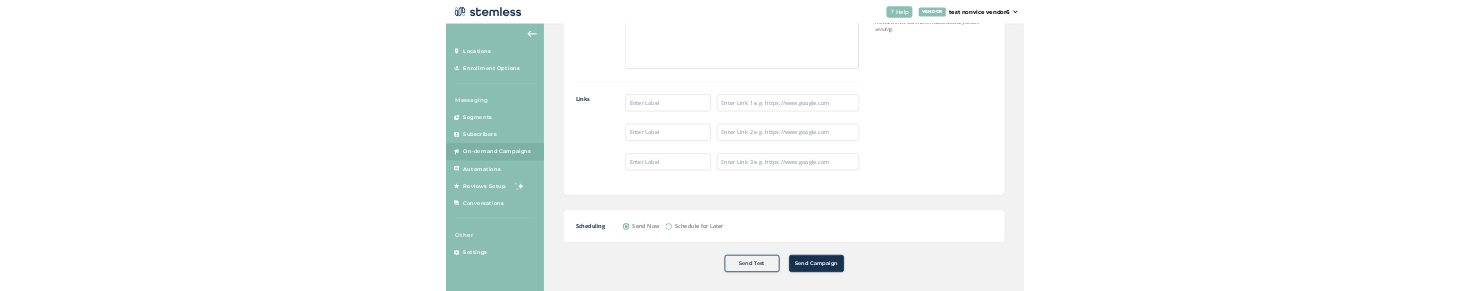 scroll, scrollTop: 1664, scrollLeft: 0, axis: vertical 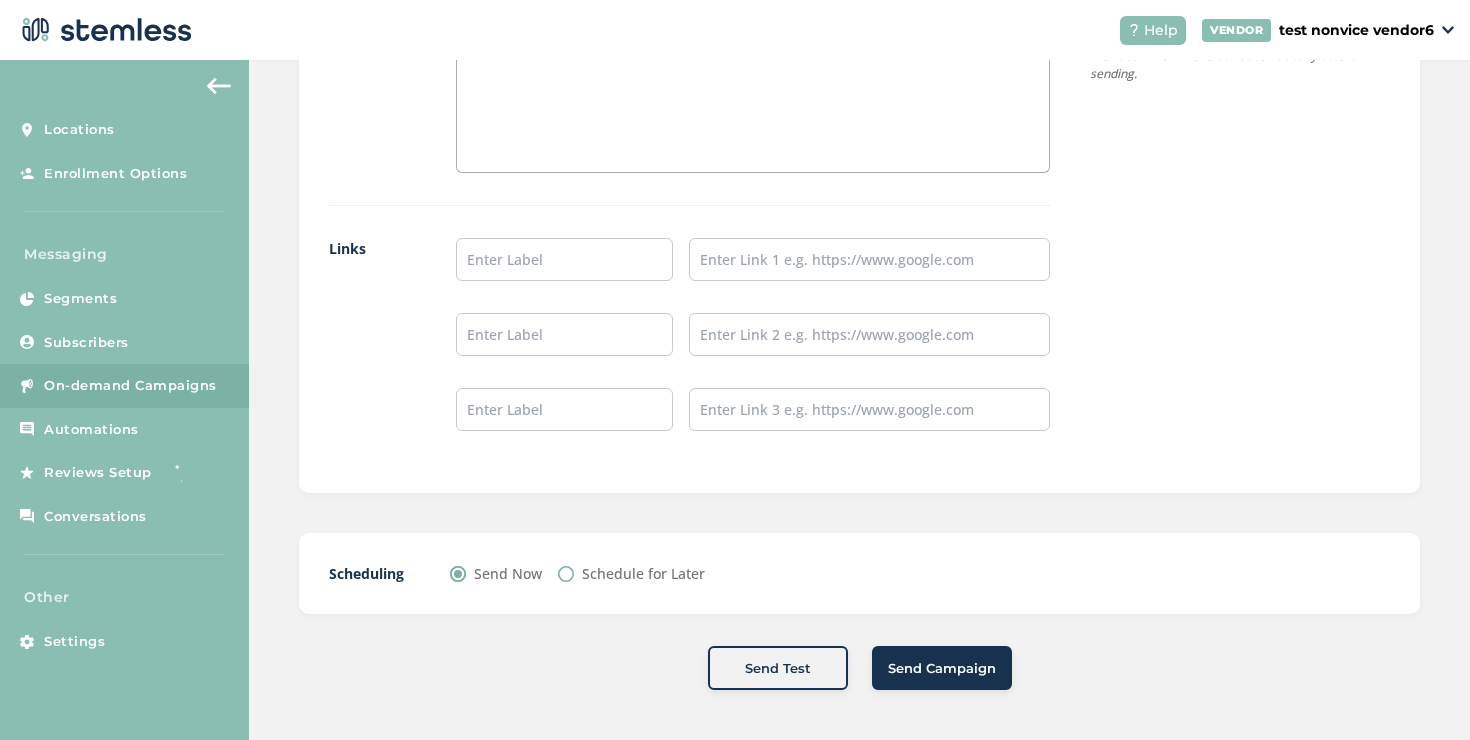 click on "Send Campaign" at bounding box center (942, 669) 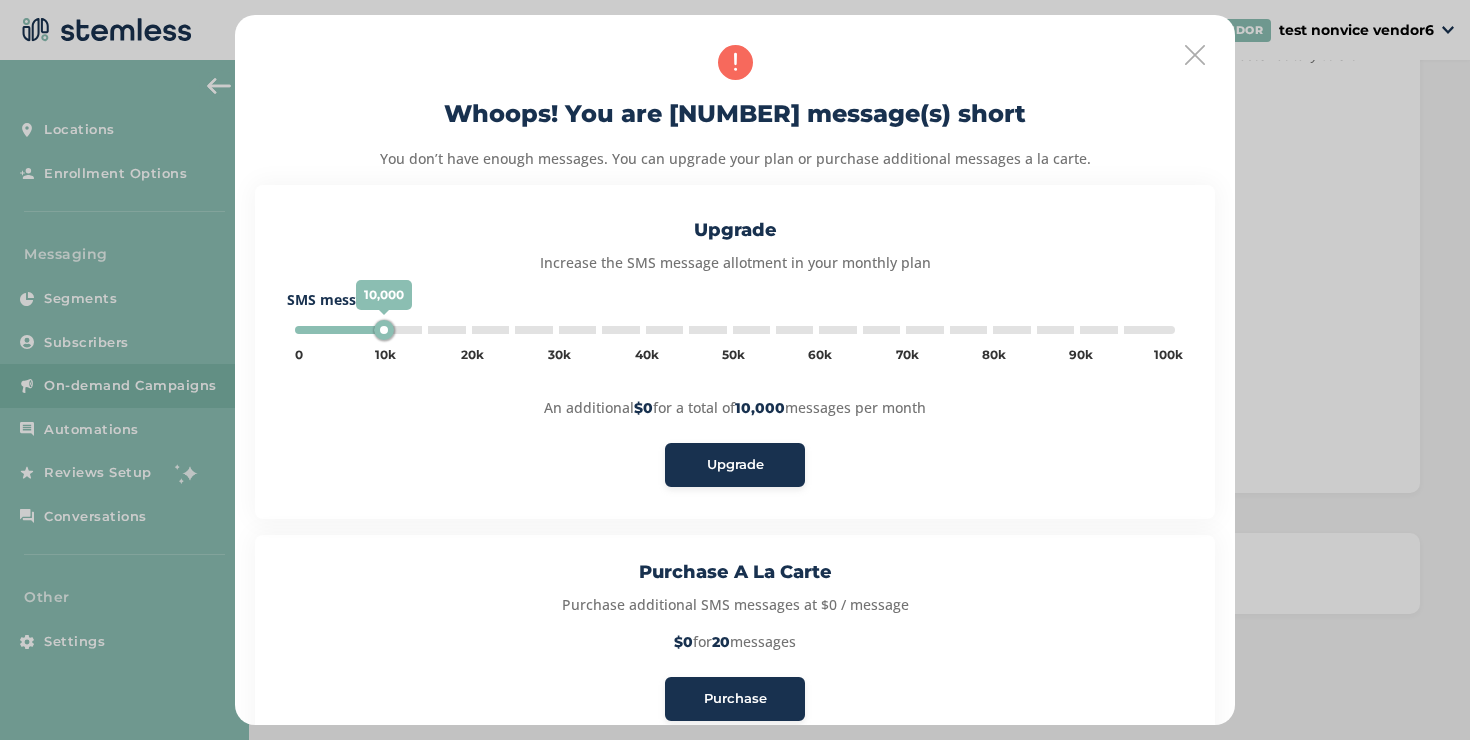 type on "5000" 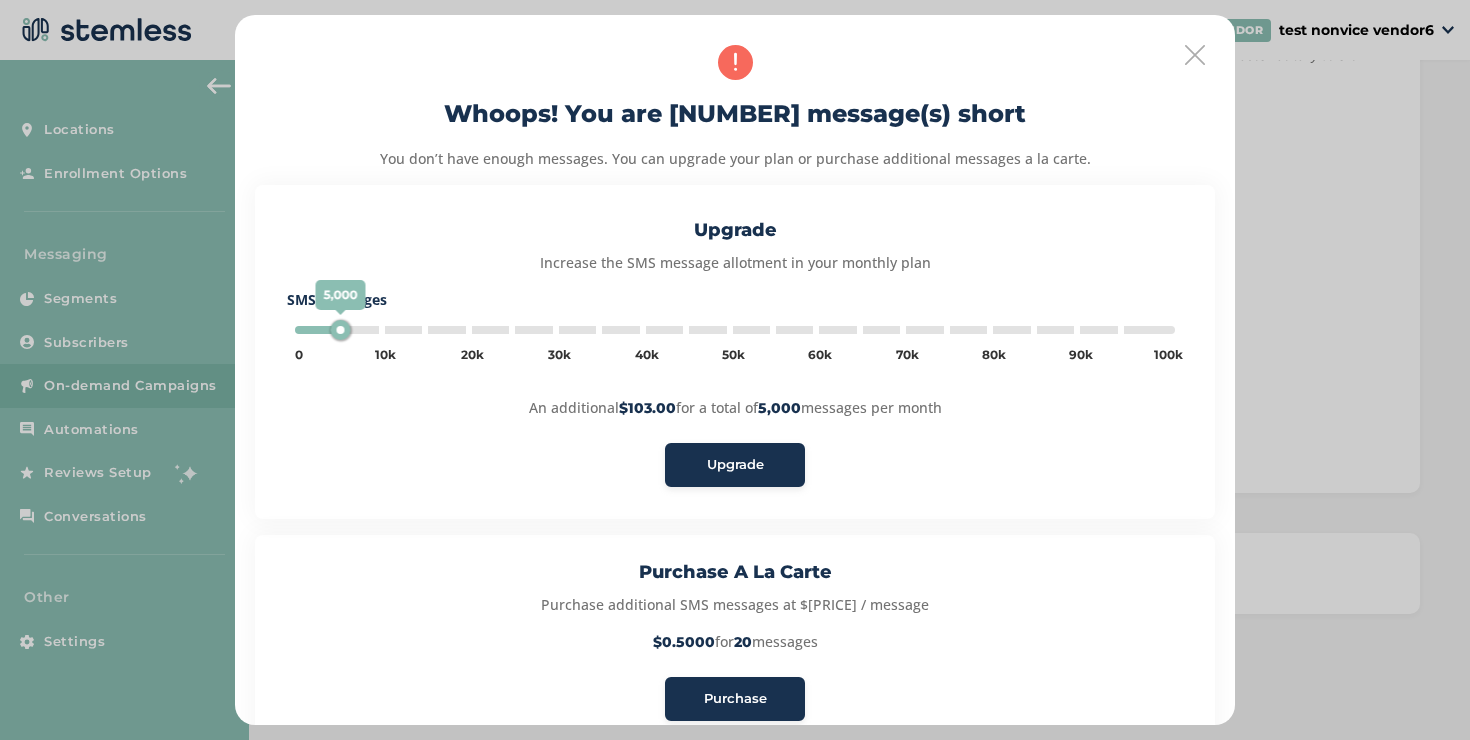 click at bounding box center [1195, 55] 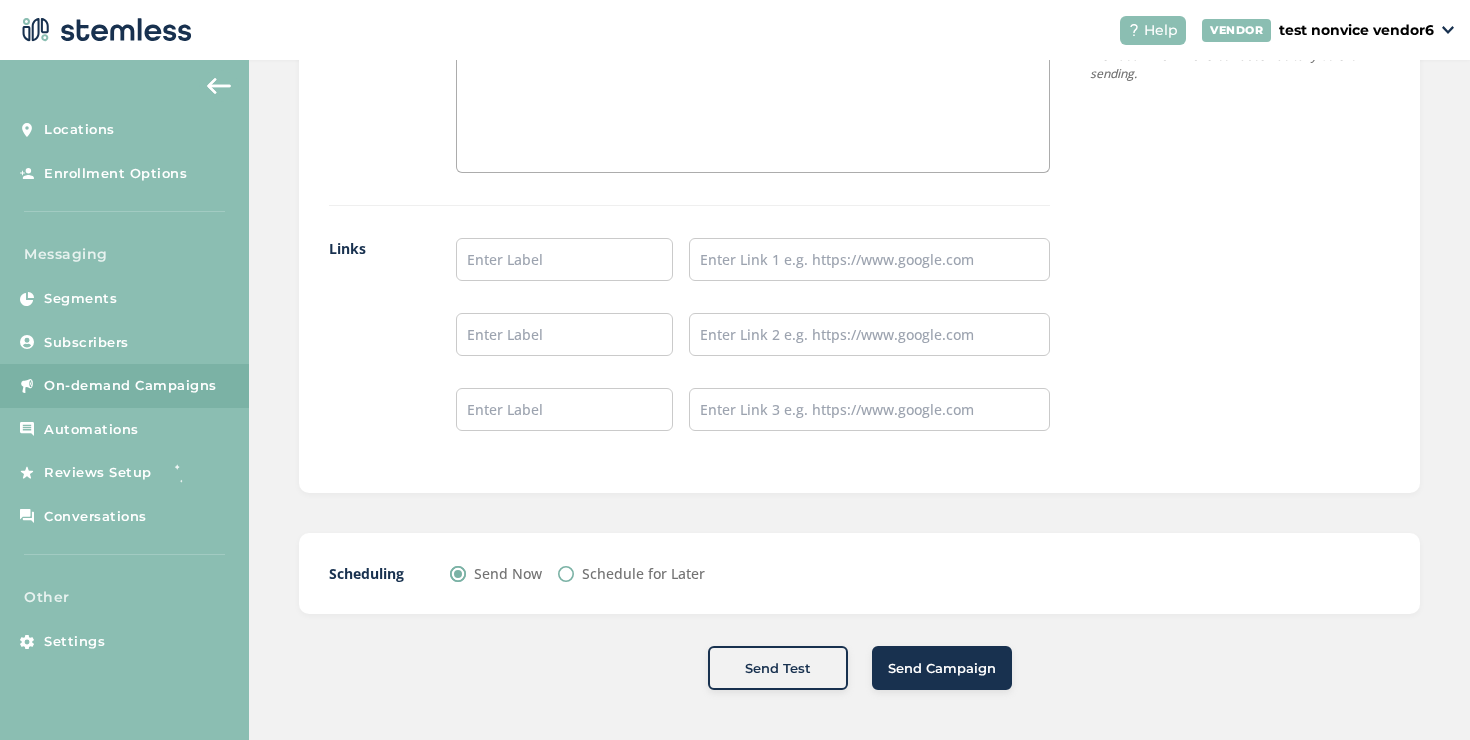 click on "{Store Logo} {Store Name} test batching with non-vice Powered By  Images will vary by recipient depending on phone model and carrier.   Provided links will shorten automatically before sending." at bounding box center (1220, -25) 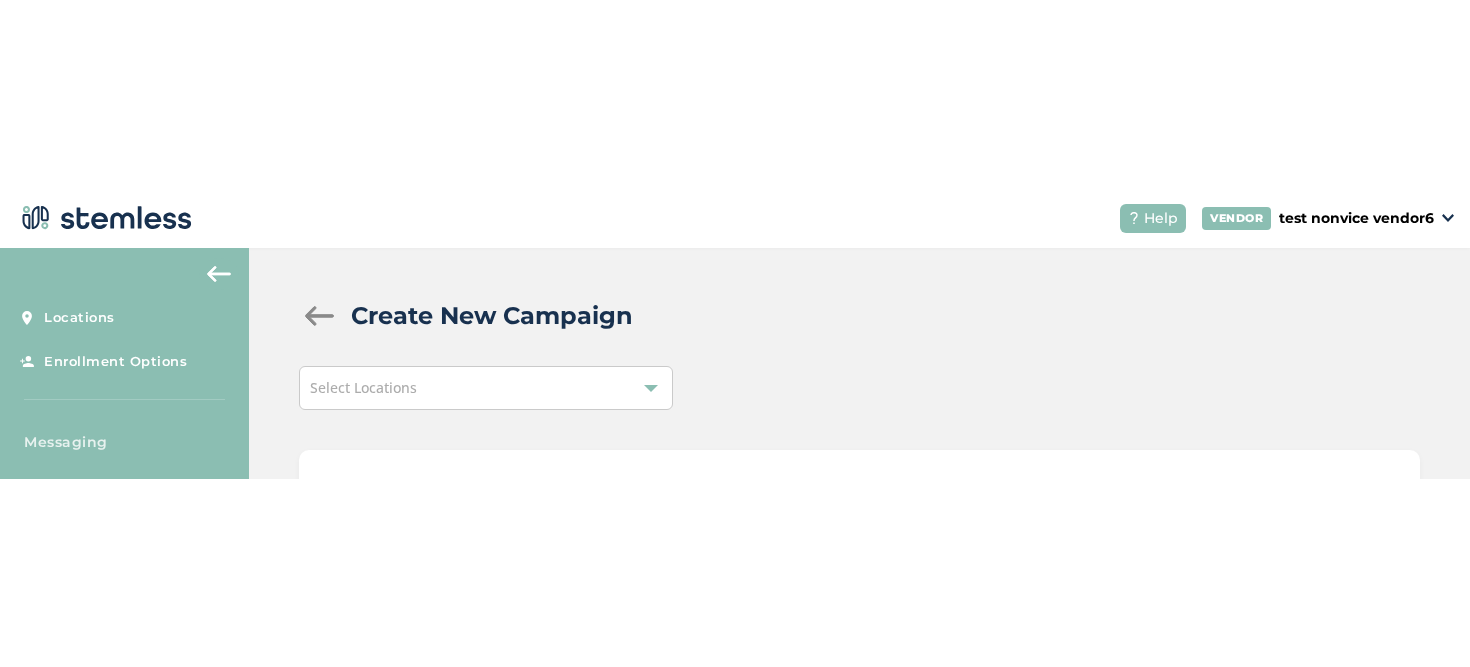 scroll, scrollTop: 0, scrollLeft: 0, axis: both 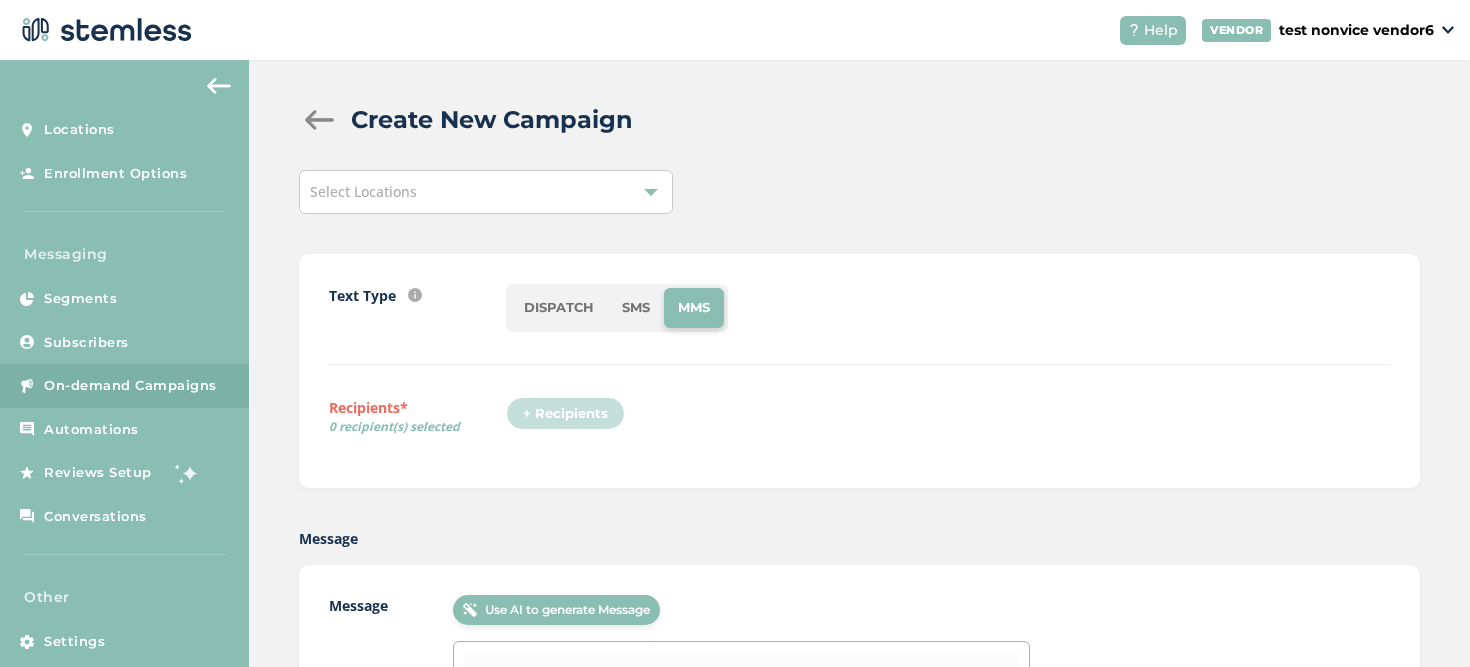 click on "Create New Campaign Select Locations  Text Type
SMS : A cost effective way to reach your customers.
Send a intro text message with a link that takes your
customers to a personalized message page
(includes: up to 5 images, up to 3 promo links company logo and
links to socials)
MMS : Bring your marketing to life with
a custom image (up to 700 kb) PLUS an additional
text box with up to 300 characters of text.
DISPATCH   SMS   MMS   Recipients*   0 recipient(s) selected   + Recipients  Message  Message  Use AI to generate Message   Link Personalization Emoji Add Image  "Reply END to cancel." included  Scheduling Send Now Schedule for Later Send Test Send Campaign" at bounding box center [859, 574] 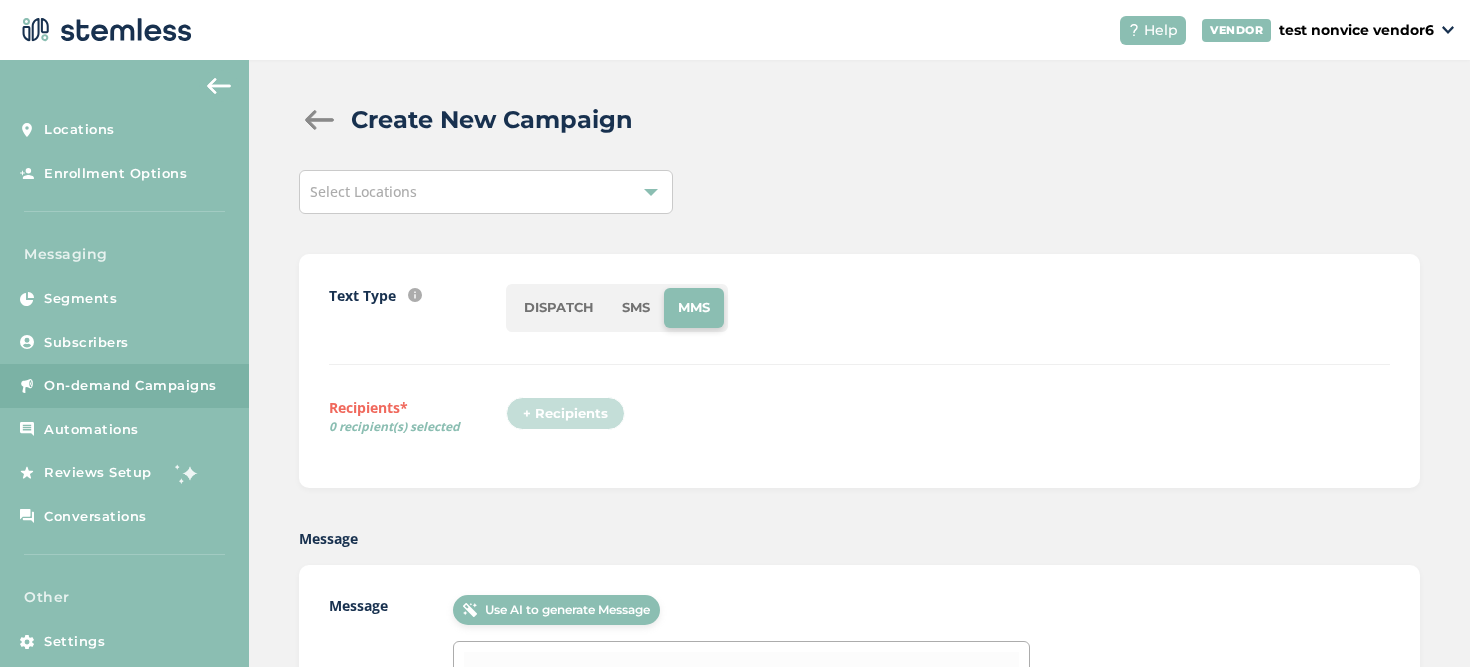 click on "Select Locations" at bounding box center [486, 192] 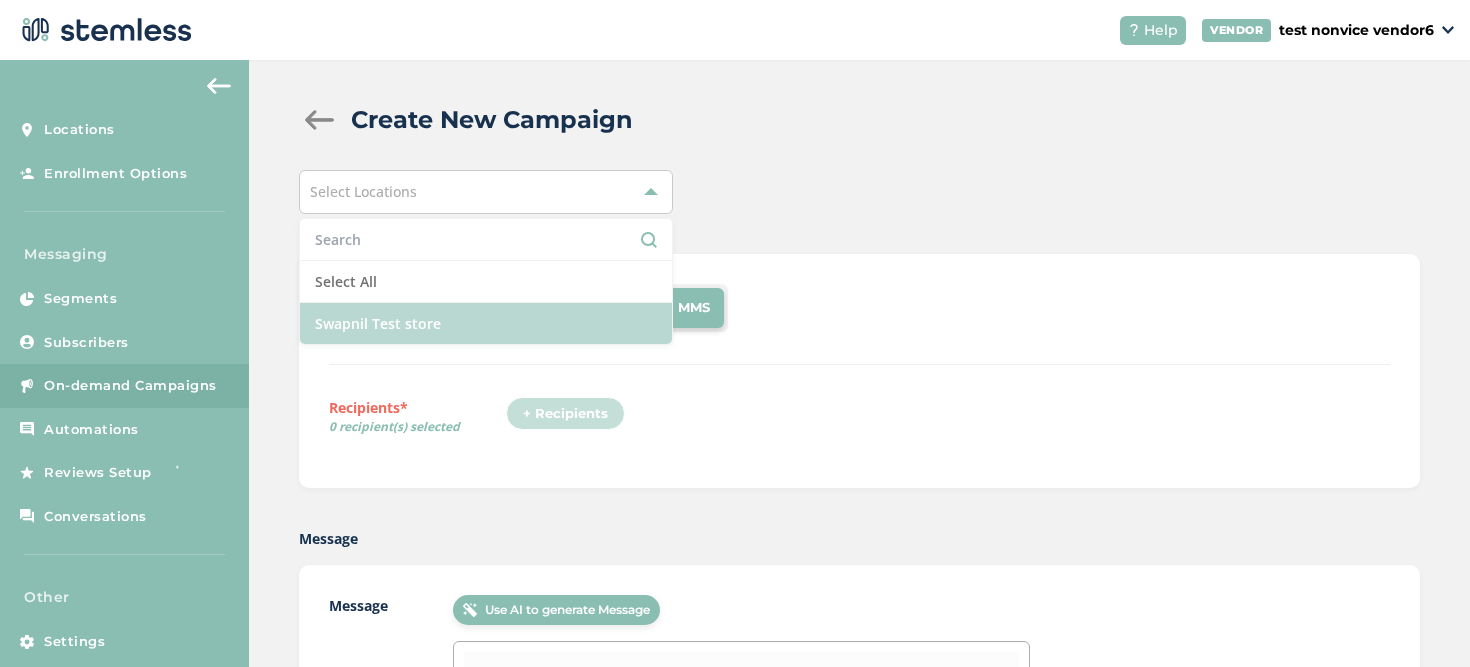 click on "Swapnil Test store" at bounding box center [486, 323] 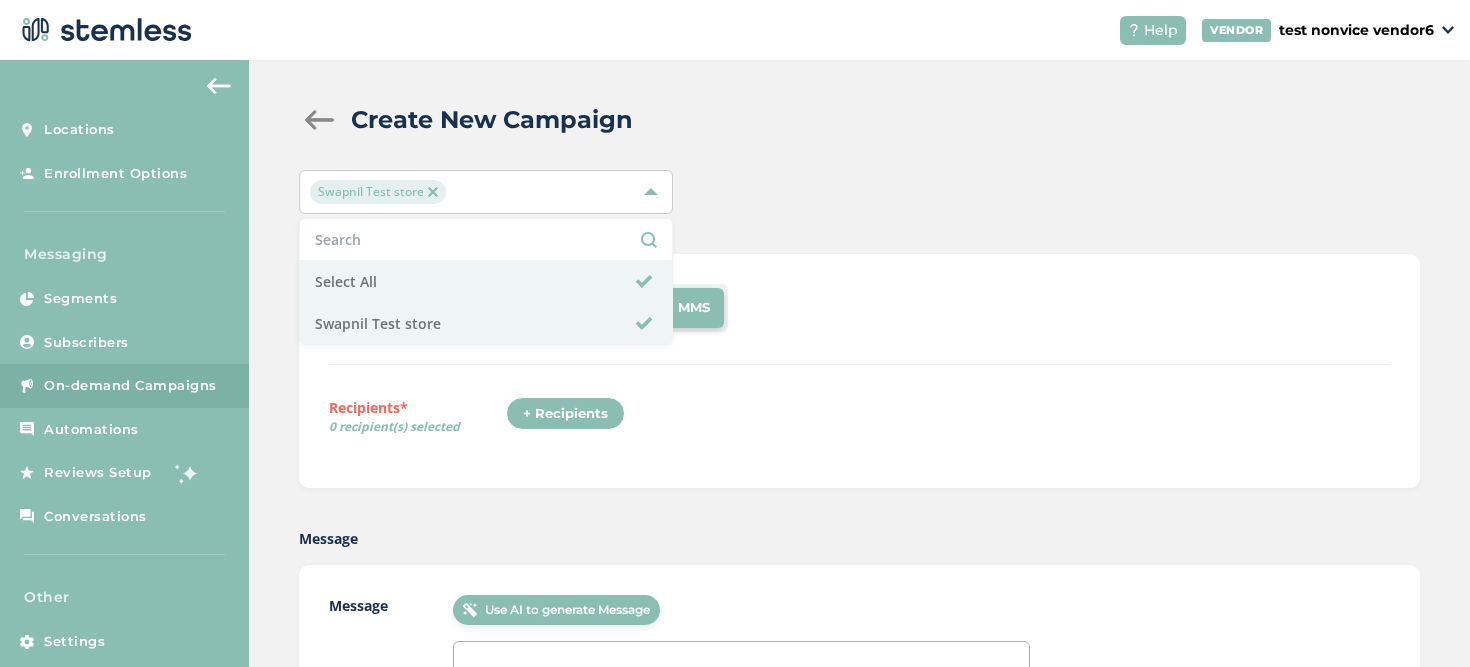click on "+ Recipients" at bounding box center (565, 414) 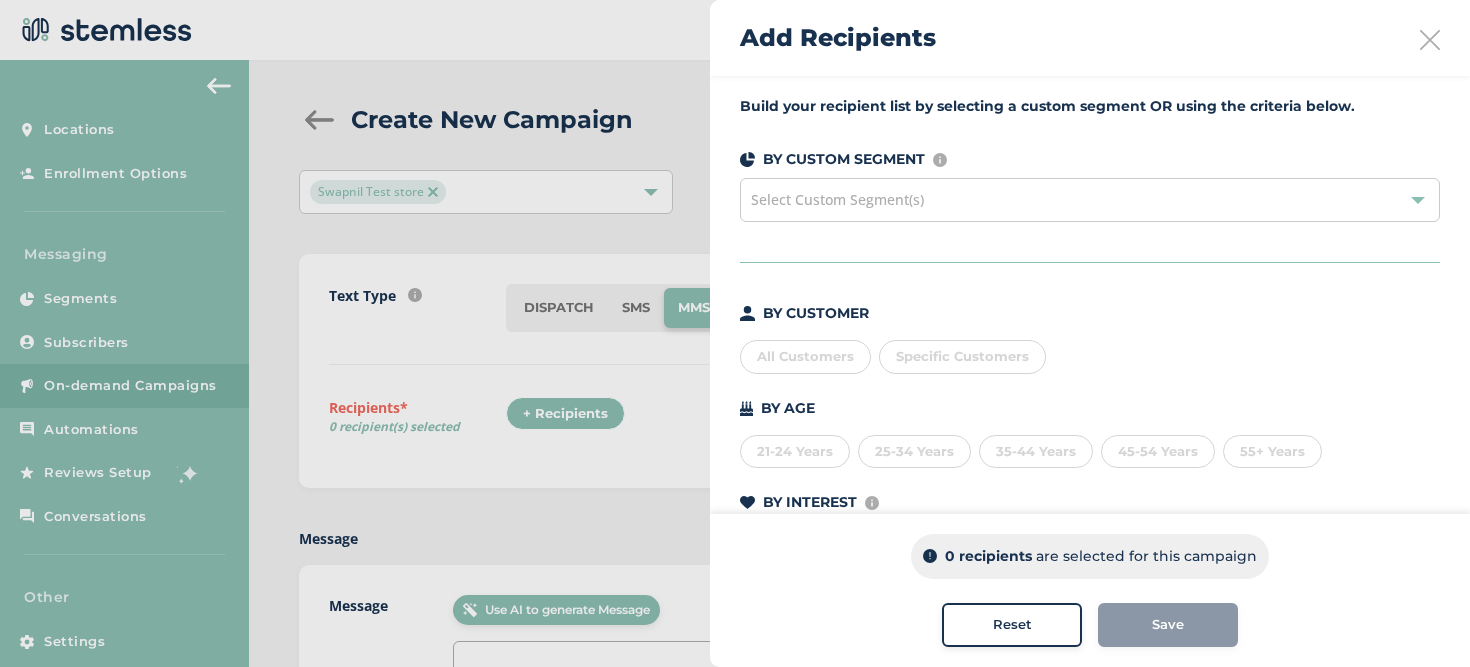 click on "All Customers  Specific Customers" at bounding box center [1090, 353] 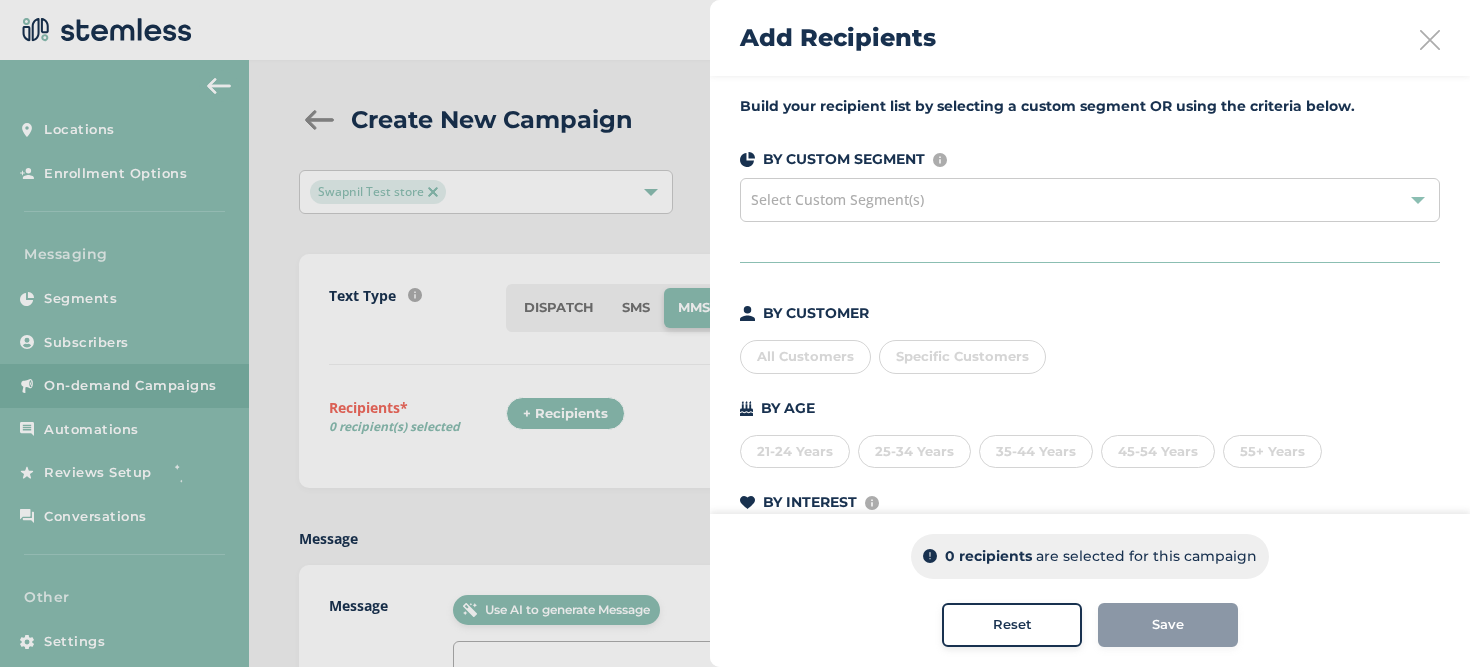 click on "Specific Customers" at bounding box center [962, 357] 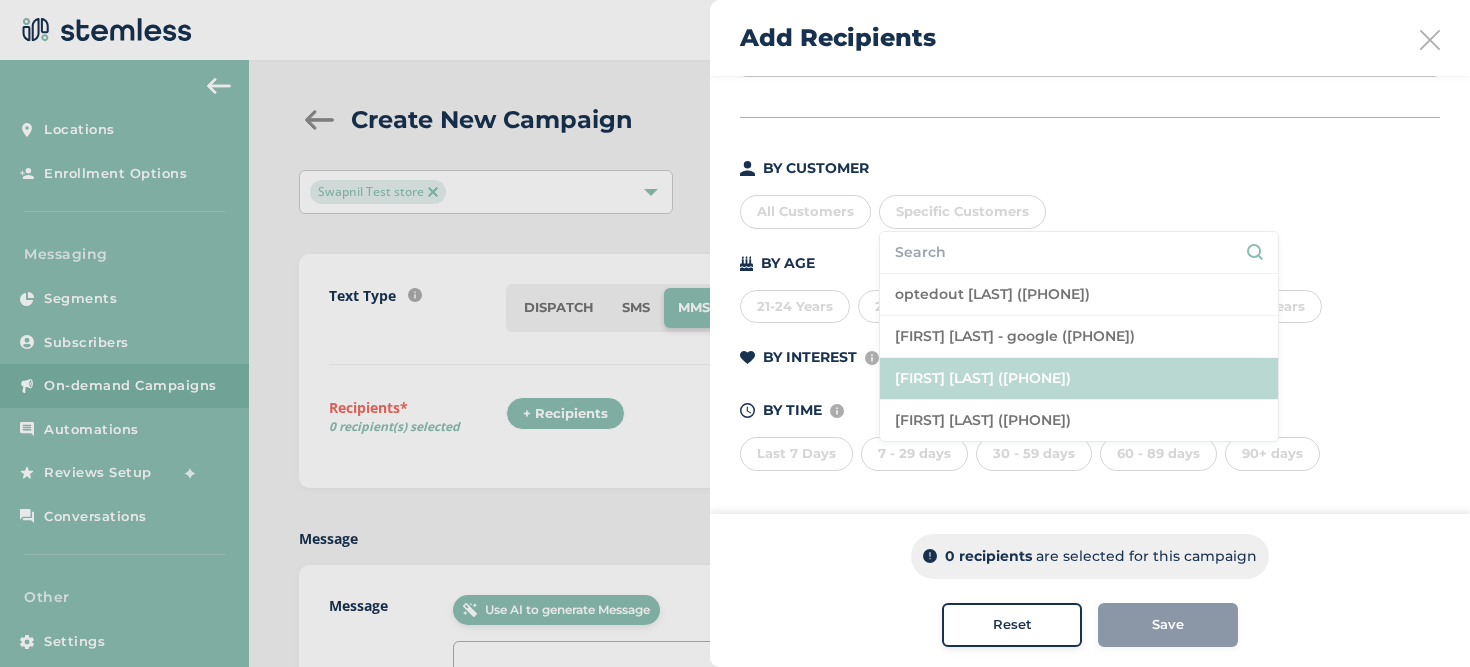 scroll, scrollTop: 145, scrollLeft: 0, axis: vertical 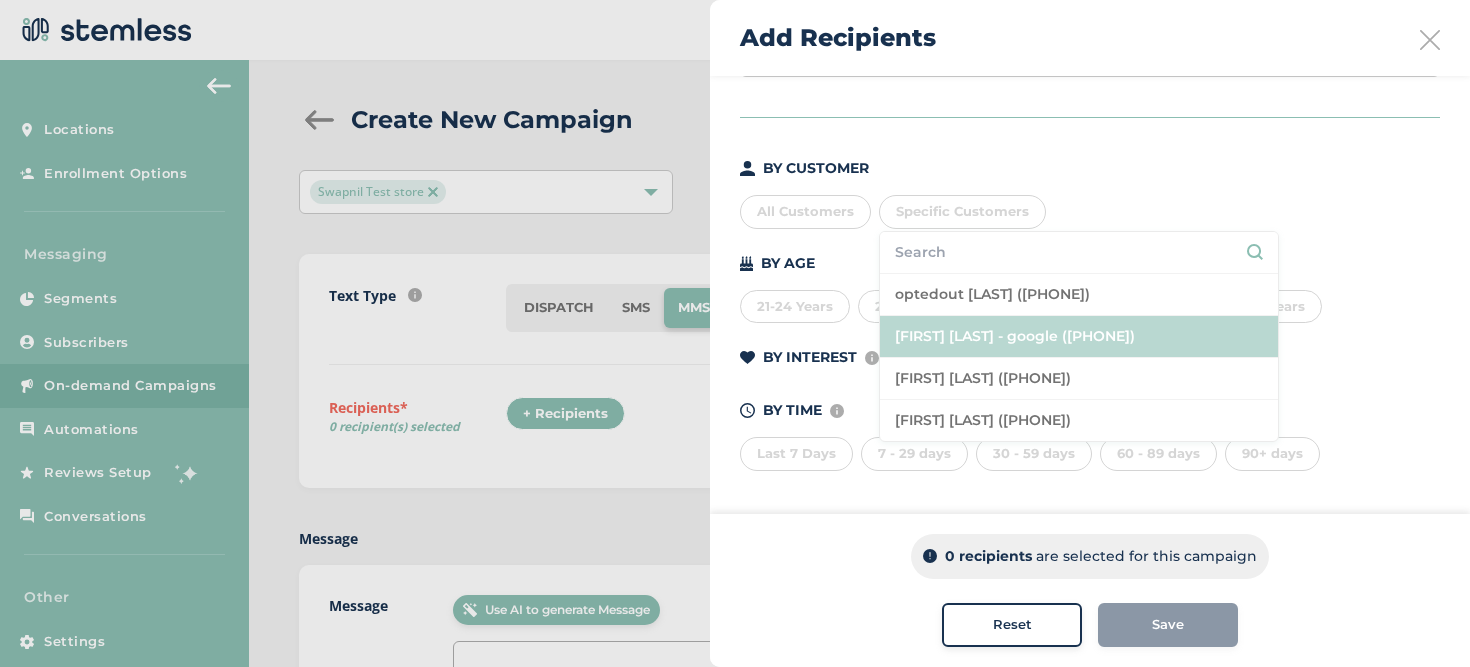 drag, startPoint x: 928, startPoint y: 363, endPoint x: 927, endPoint y: 349, distance: 14.035668 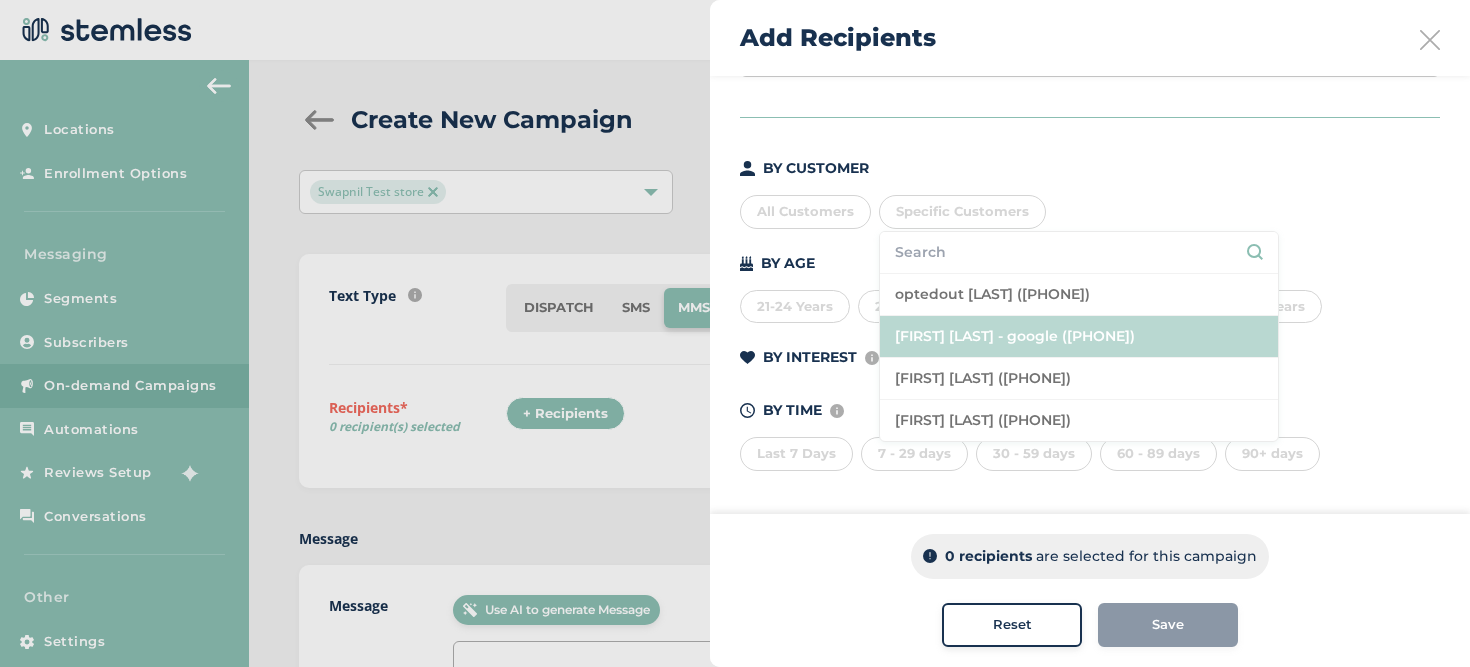 click on "[FIRST] [LAST] ([PHONE])" at bounding box center (1079, 379) 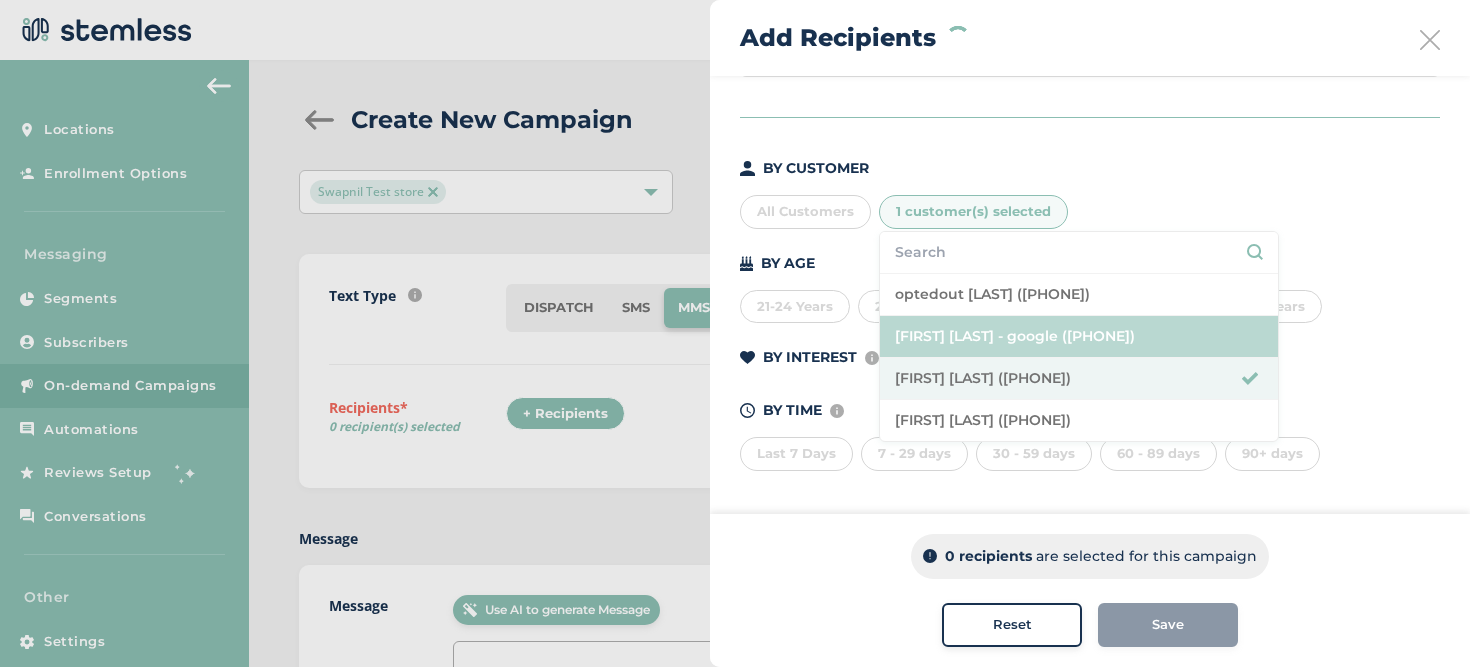 click on "[FIRST] [LAST] - google ([PHONE])" at bounding box center (1079, 337) 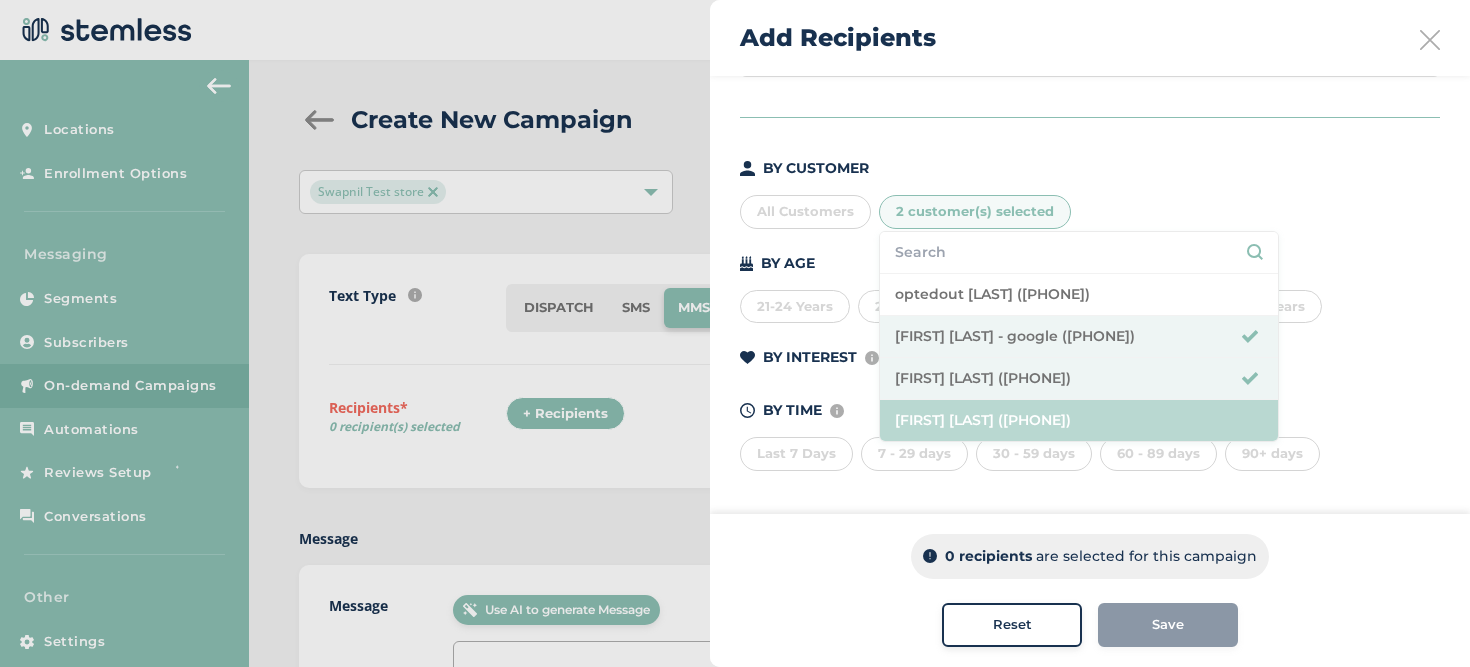 click on "[FIRST] [LAST] ([PHONE])" at bounding box center [1079, 420] 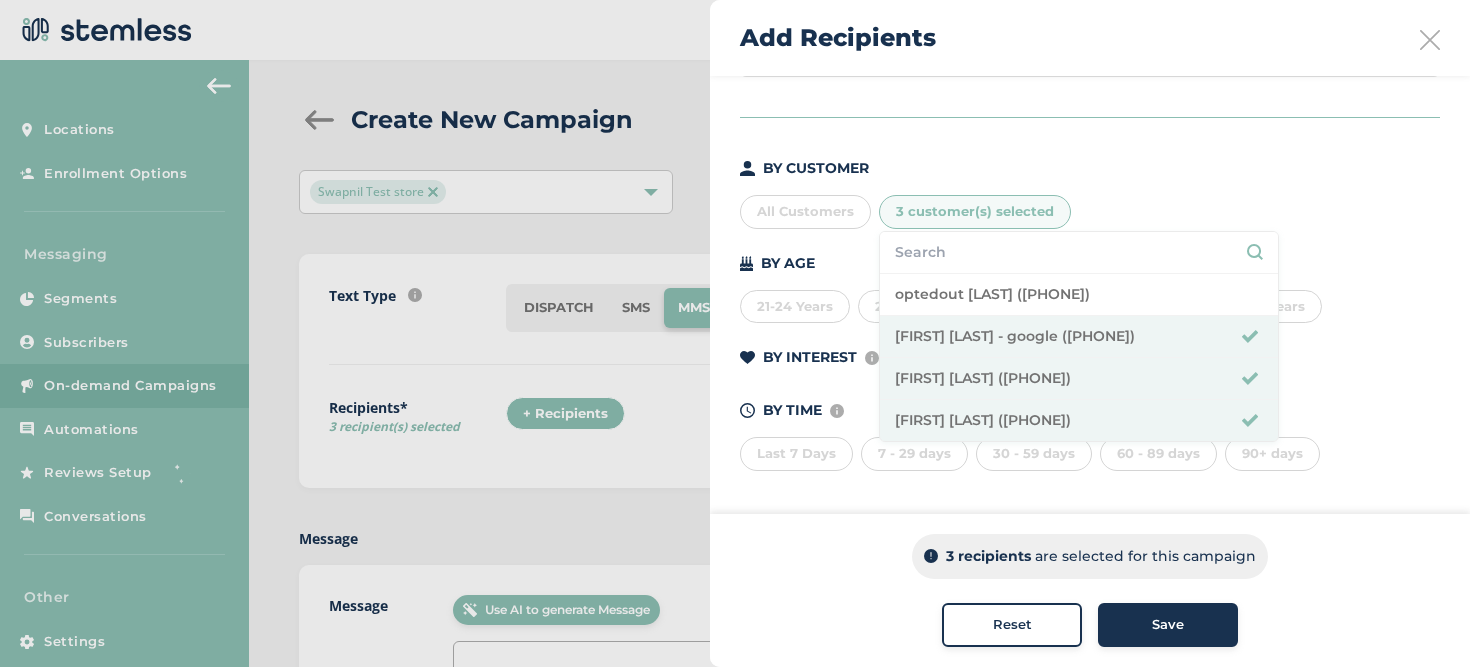 click on "Save" at bounding box center [1168, 625] 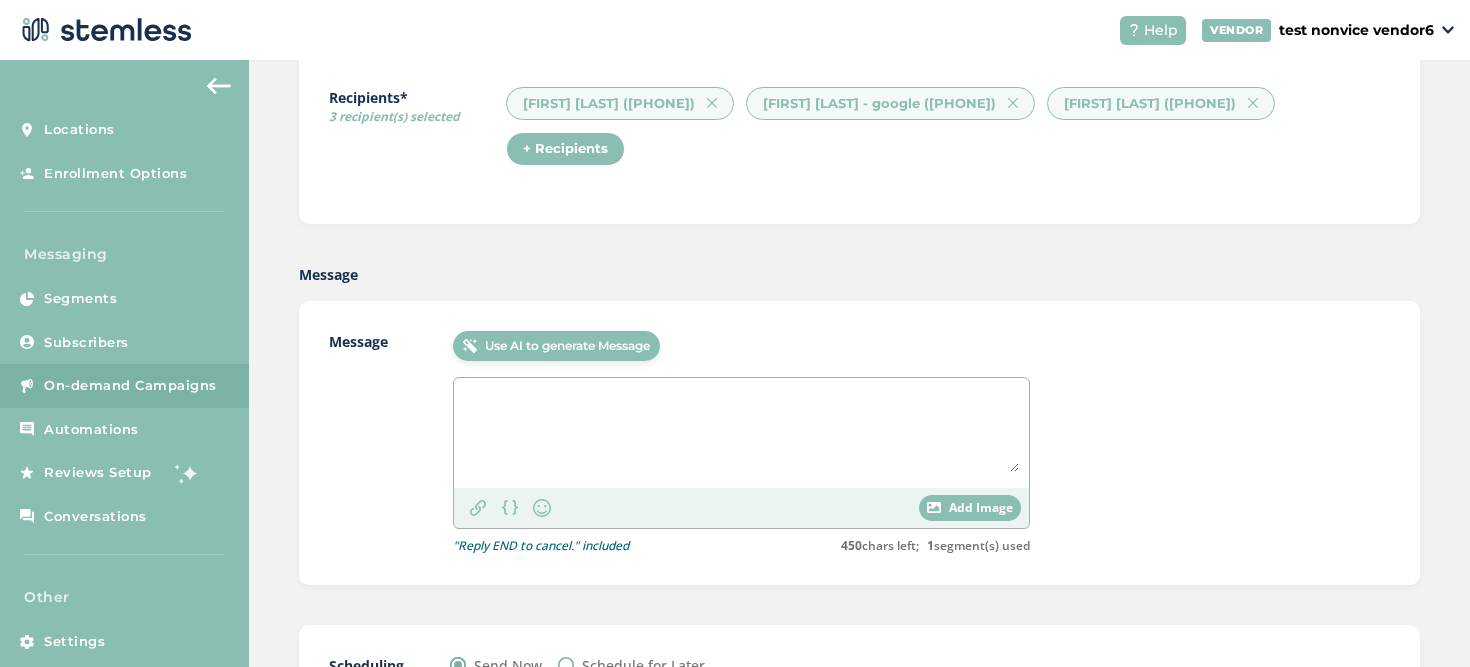 scroll, scrollTop: 337, scrollLeft: 0, axis: vertical 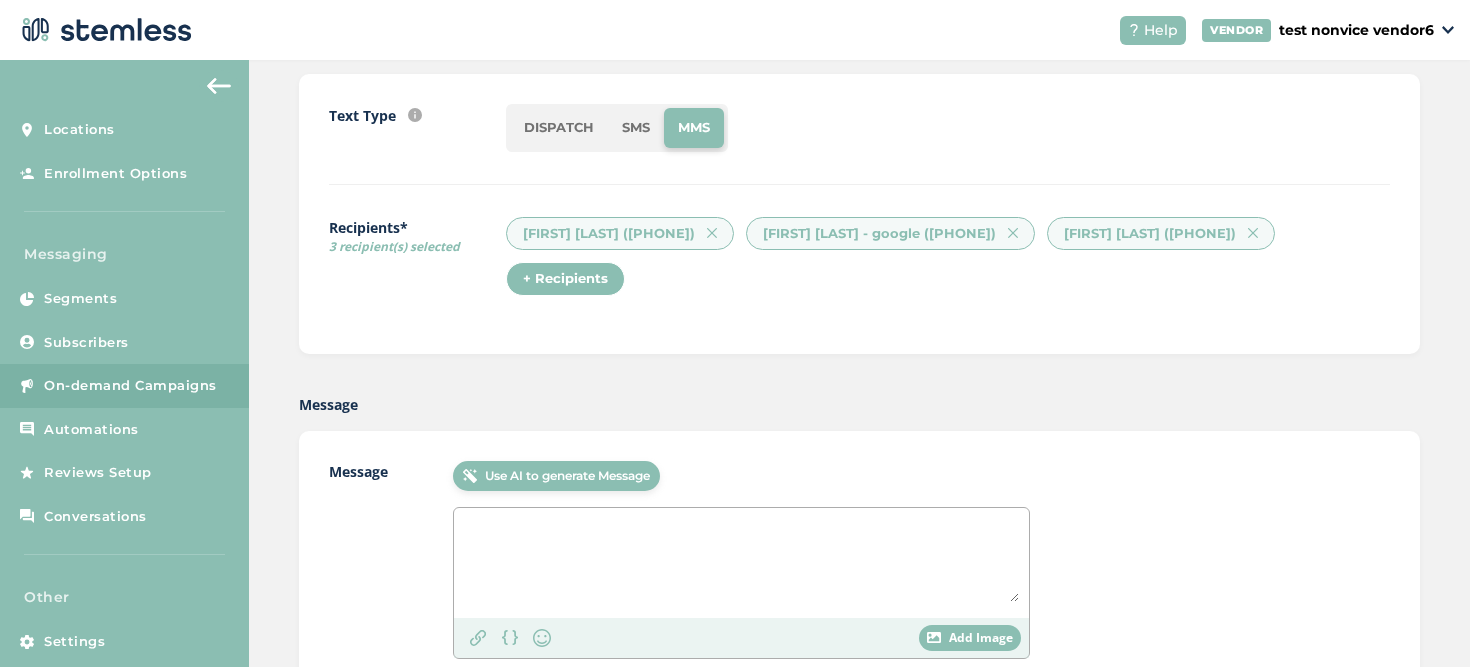 click on "DISPATCH" at bounding box center (559, 128) 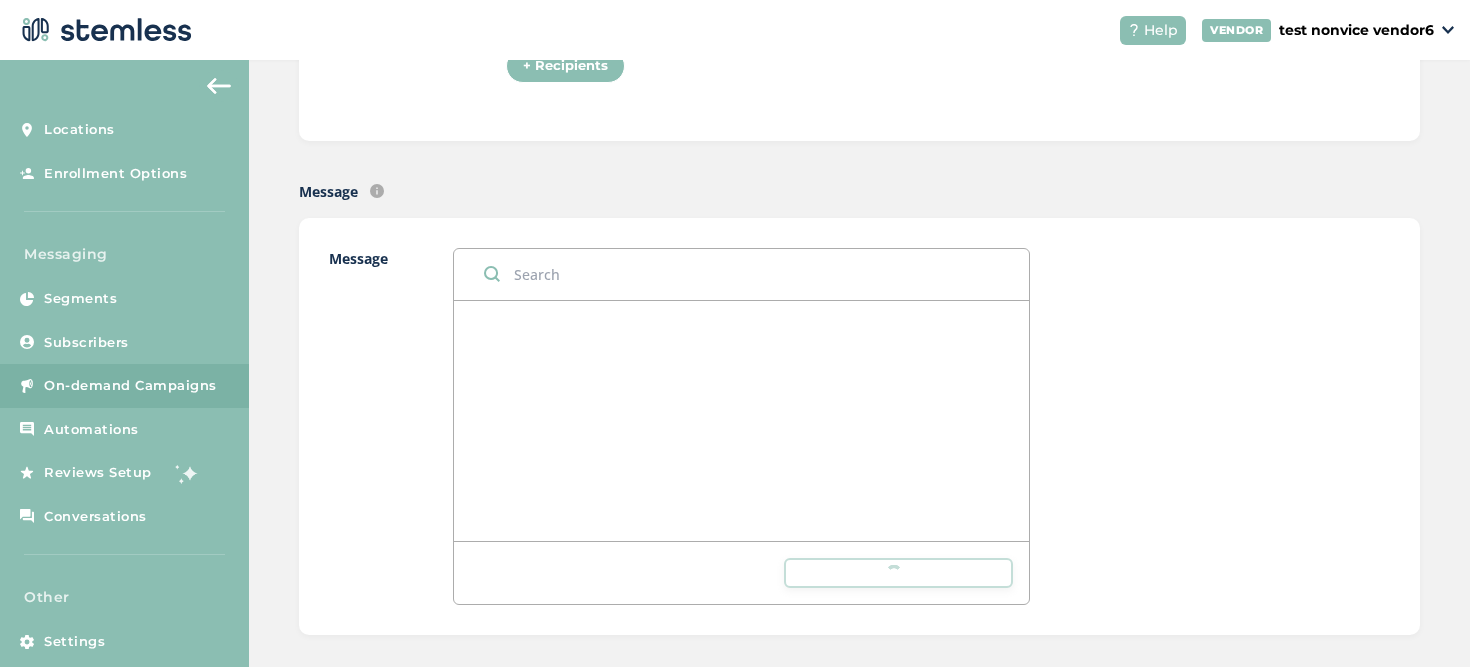 scroll, scrollTop: 512, scrollLeft: 0, axis: vertical 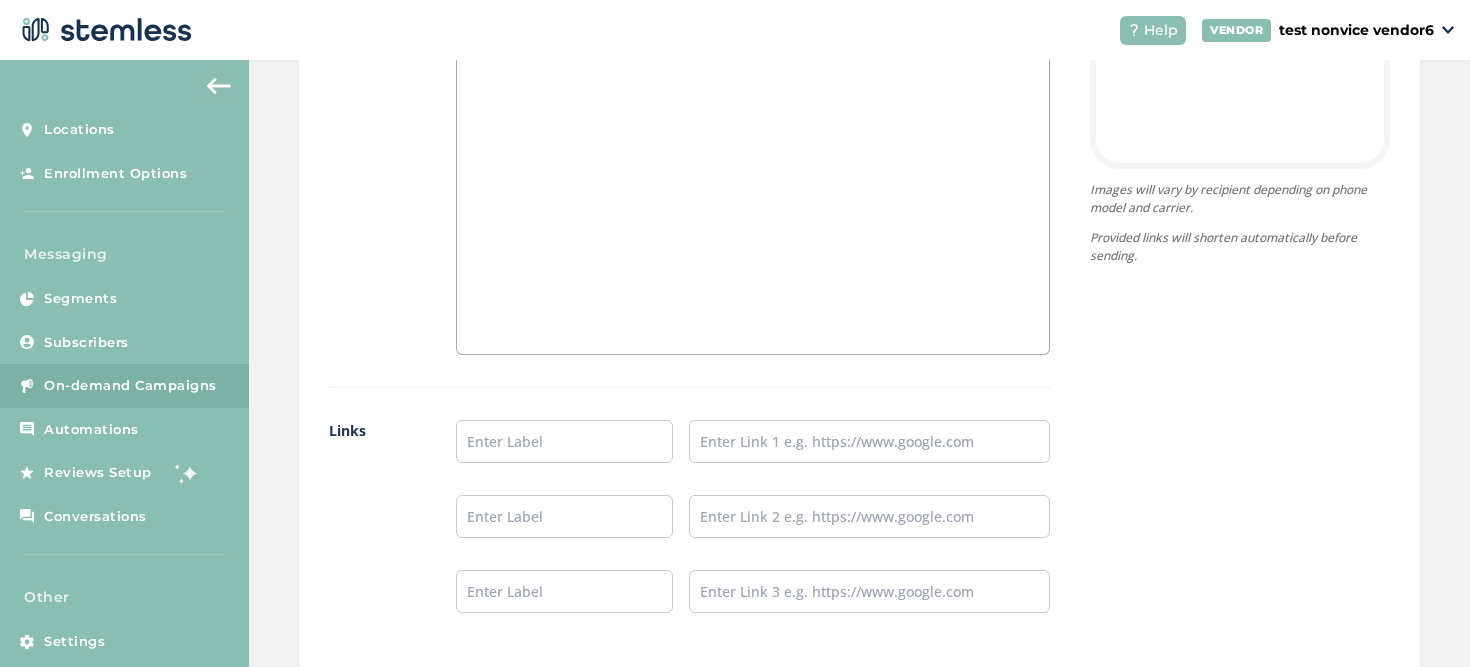 click at bounding box center (753, 154) 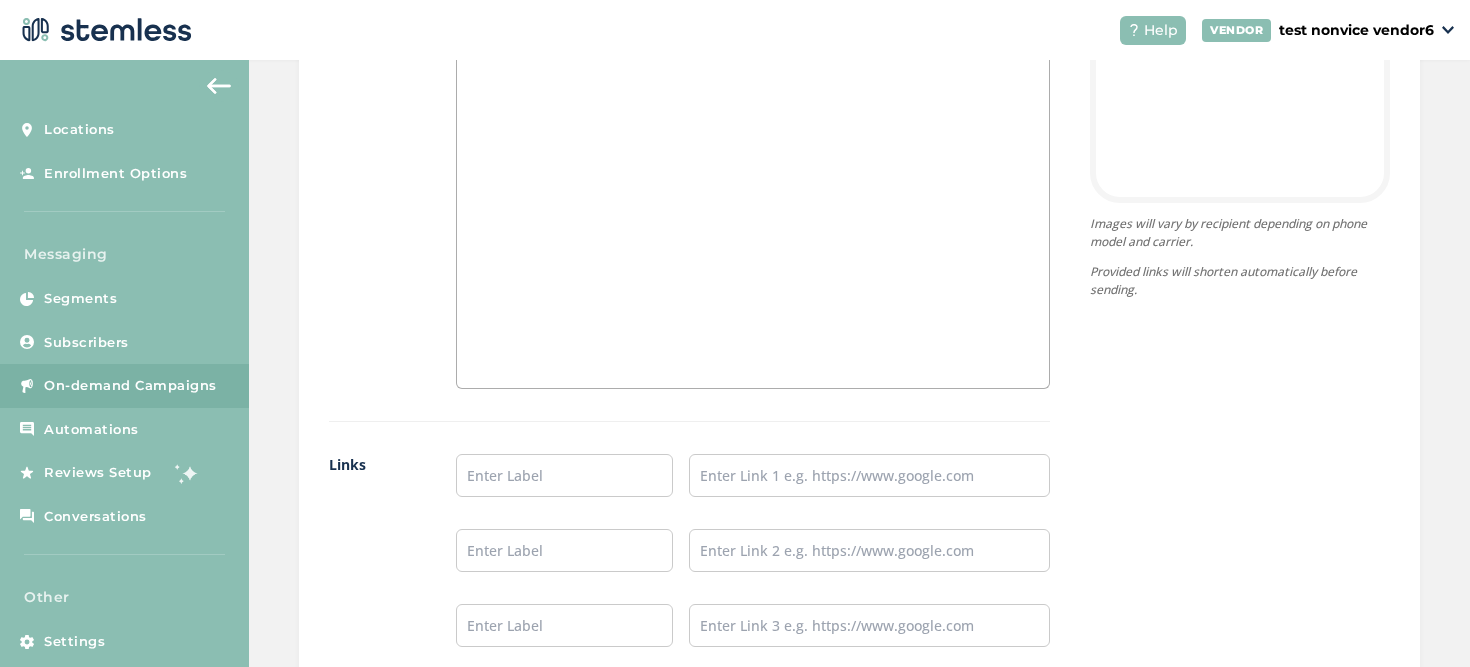 scroll, scrollTop: 1172, scrollLeft: 0, axis: vertical 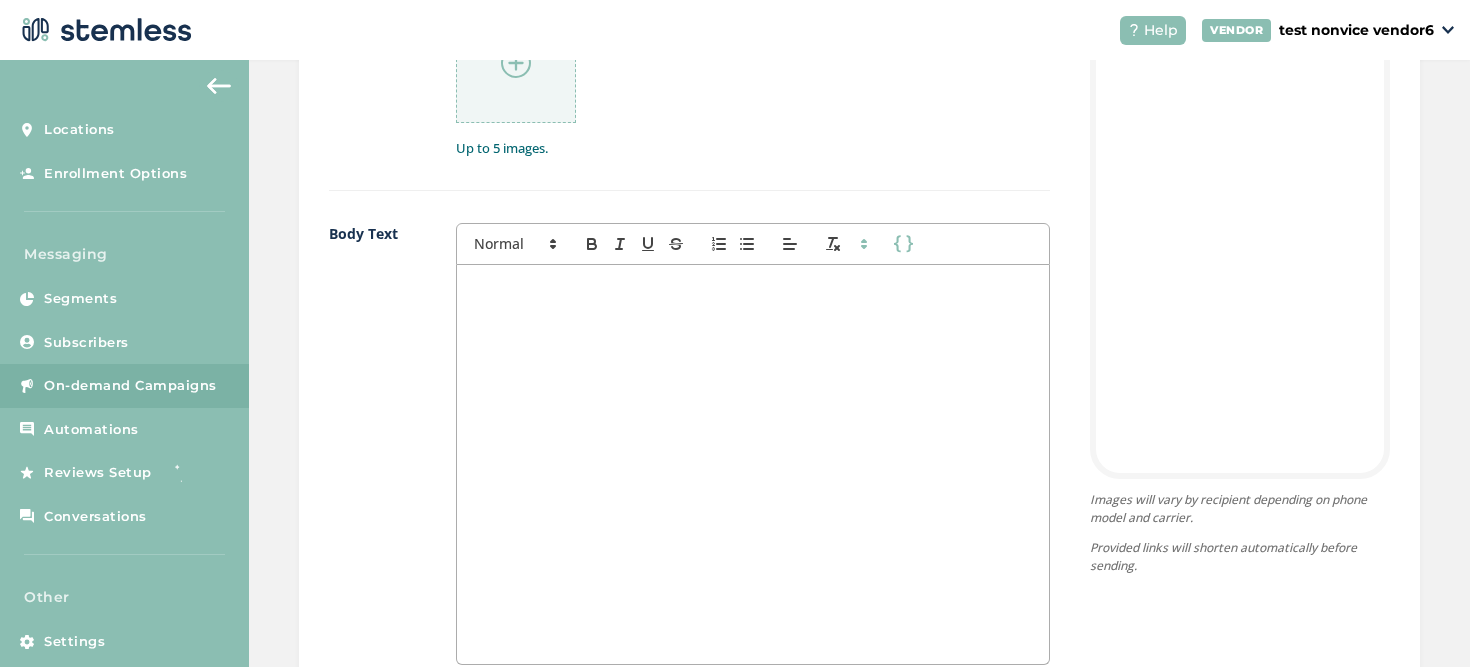type 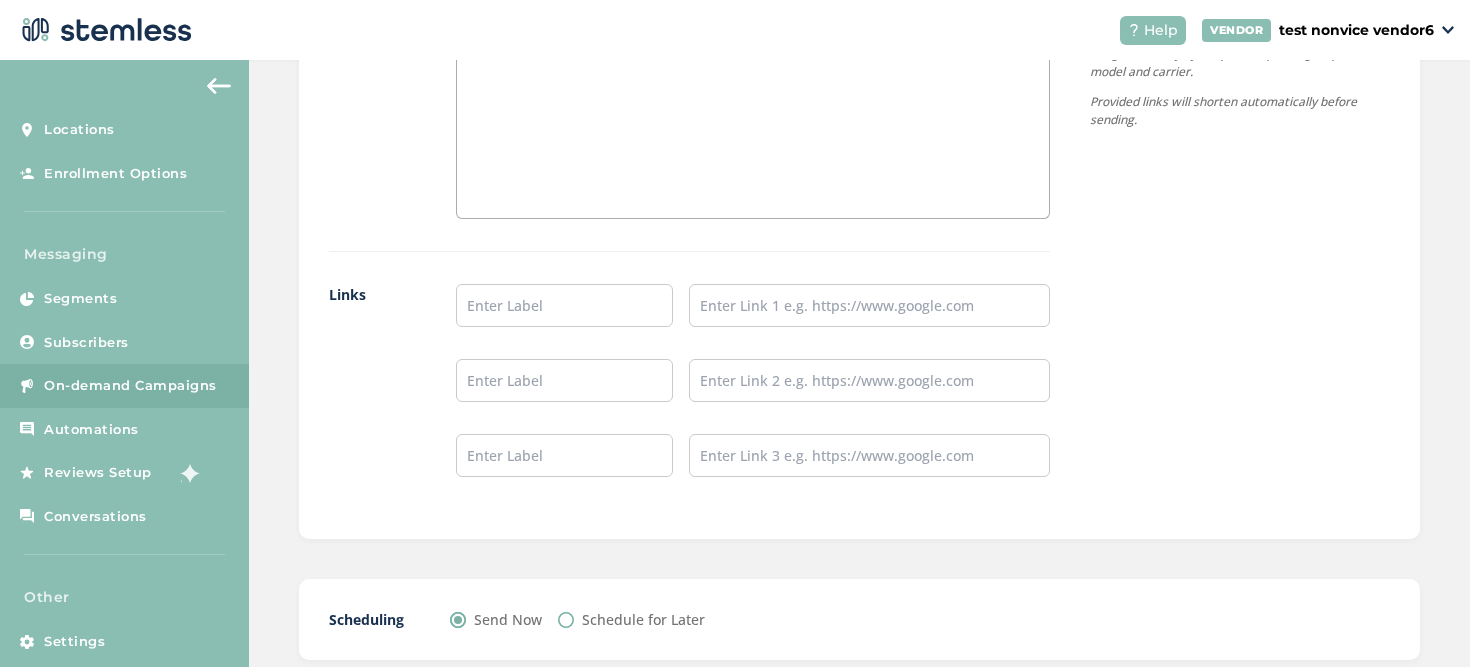 scroll, scrollTop: 1737, scrollLeft: 0, axis: vertical 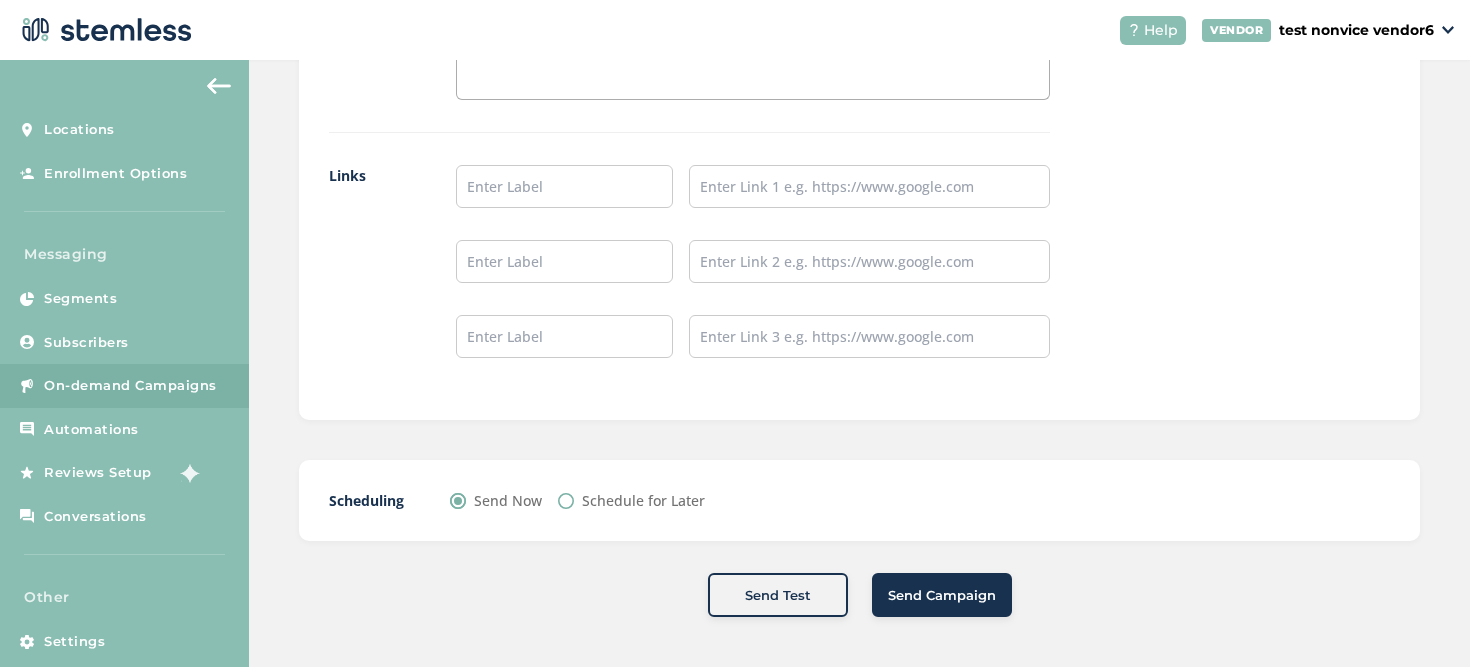 click on "Send Campaign" at bounding box center (942, 595) 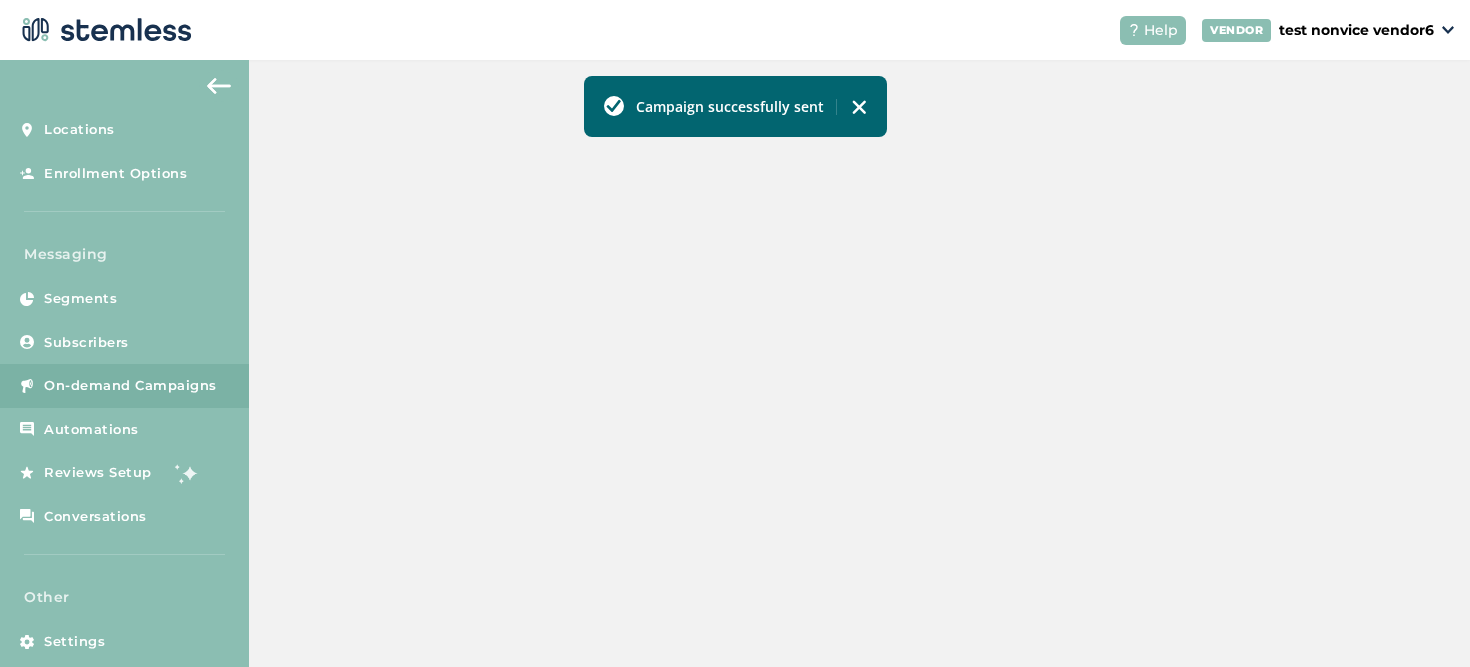 scroll, scrollTop: 686, scrollLeft: 0, axis: vertical 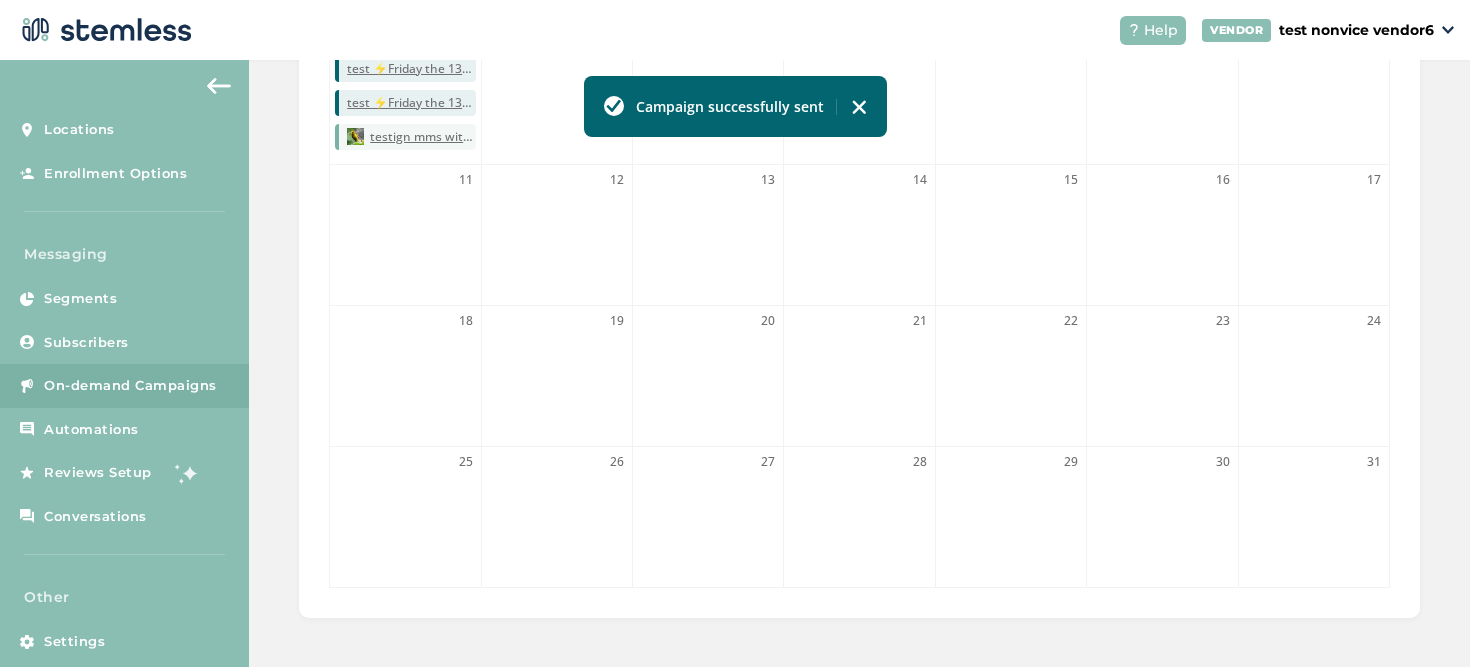 click on "Campaign successfully sent" at bounding box center (735, 106) 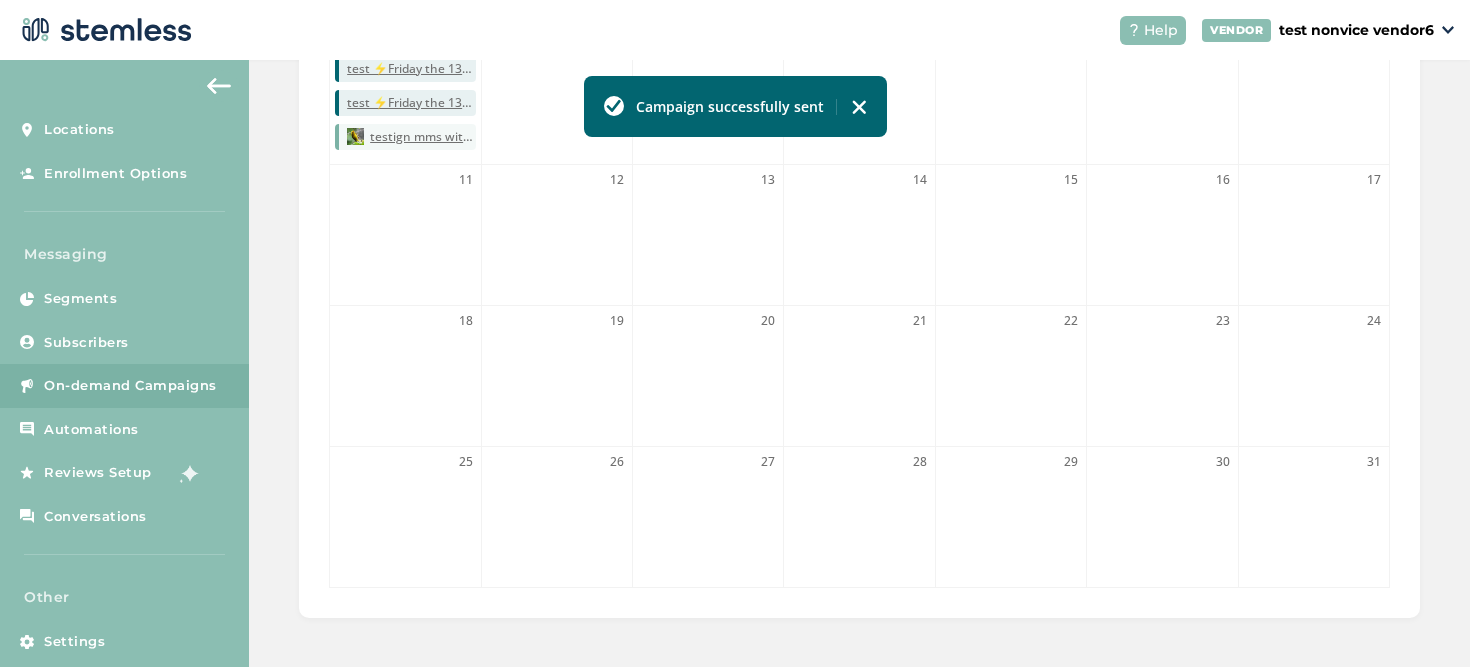 click at bounding box center (859, 107) 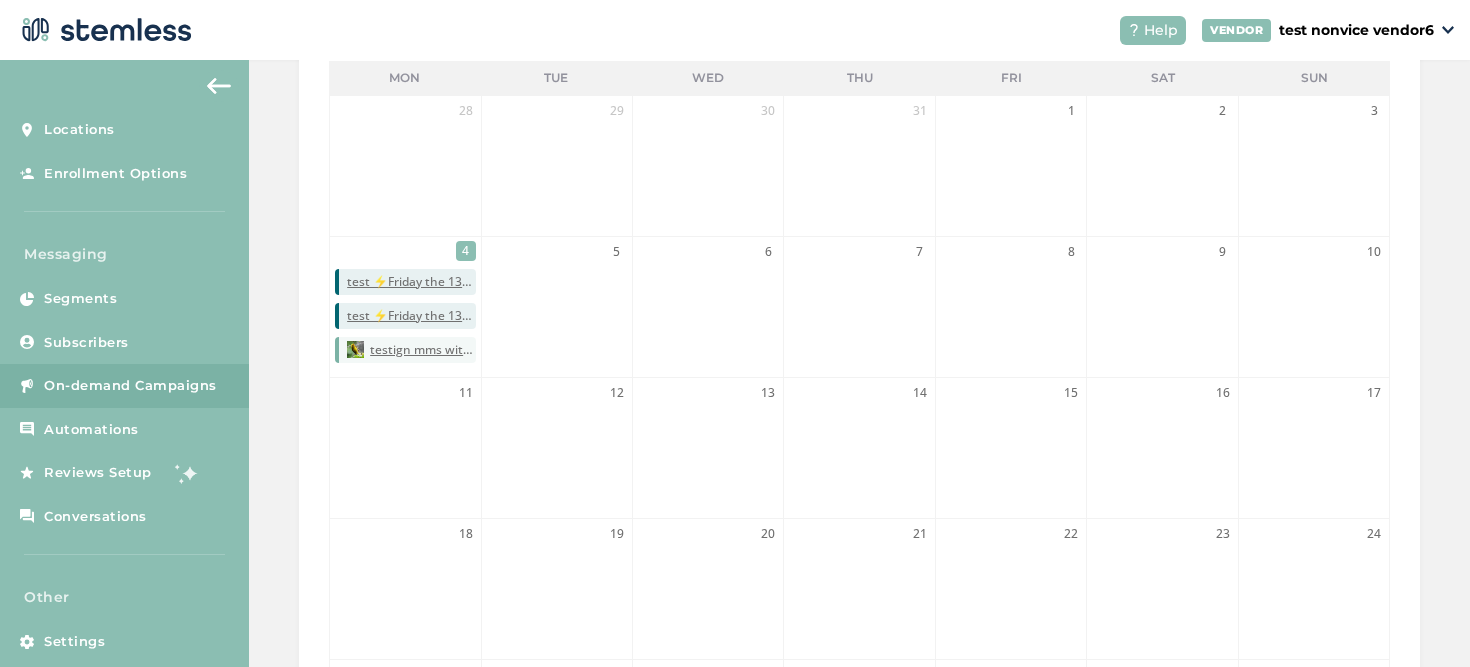 scroll, scrollTop: 0, scrollLeft: 0, axis: both 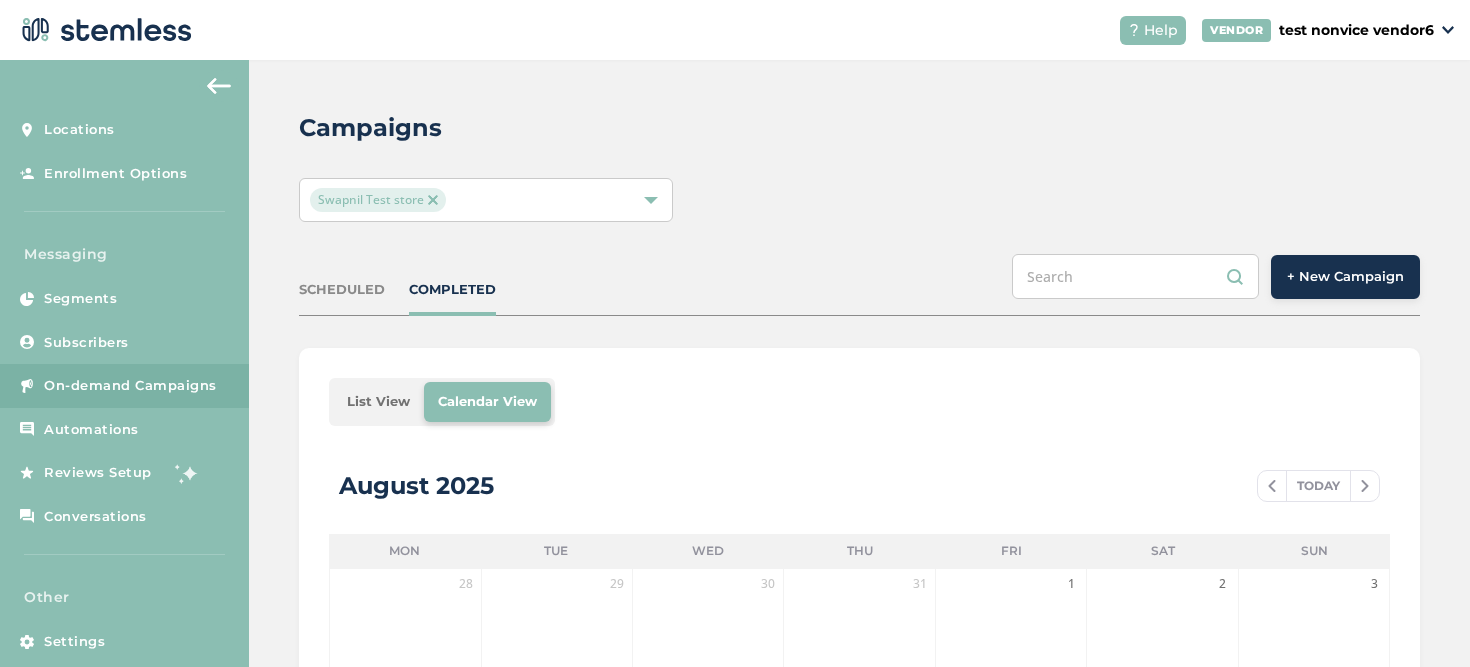 click on "List View" at bounding box center (378, 402) 